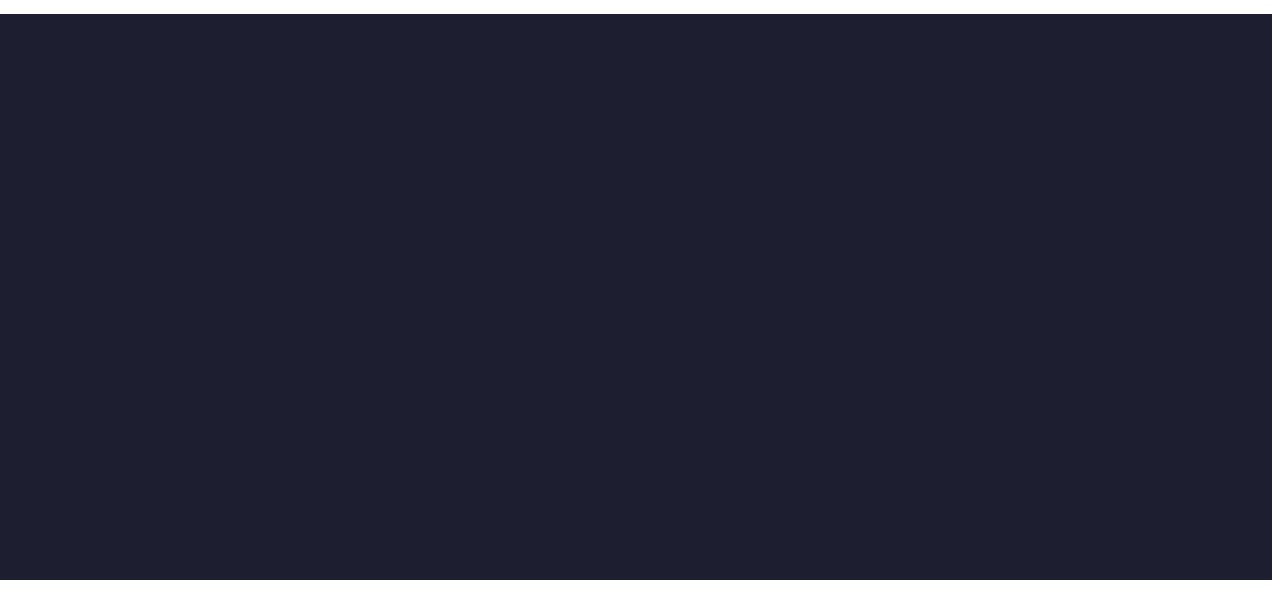 scroll, scrollTop: 0, scrollLeft: 0, axis: both 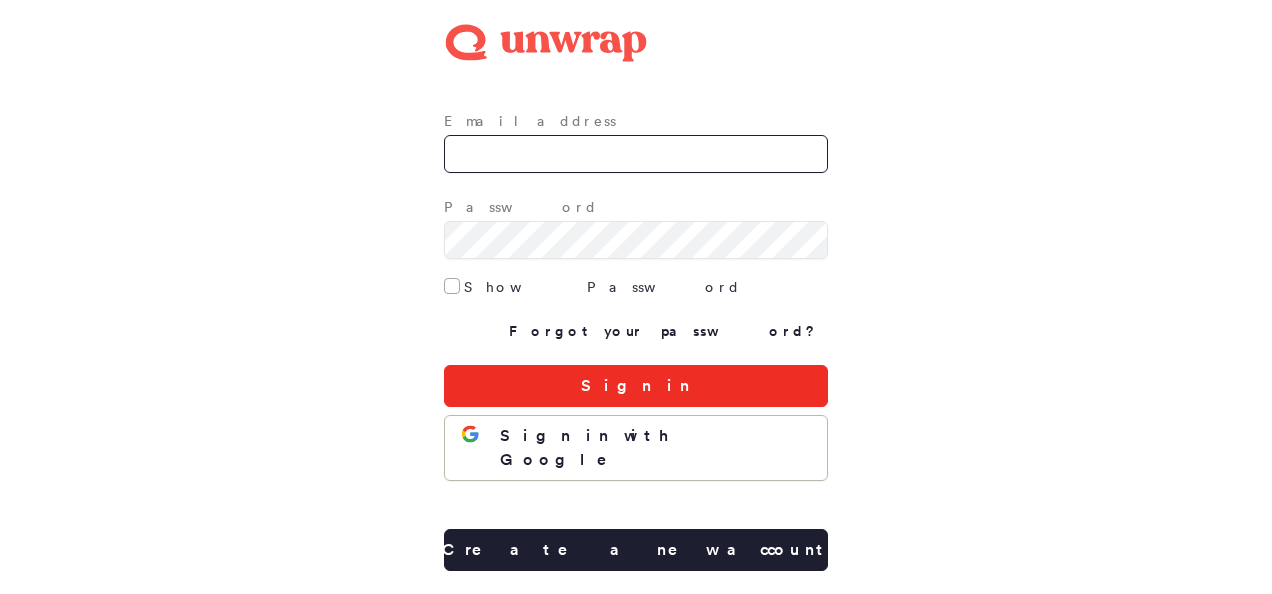 type on "**********" 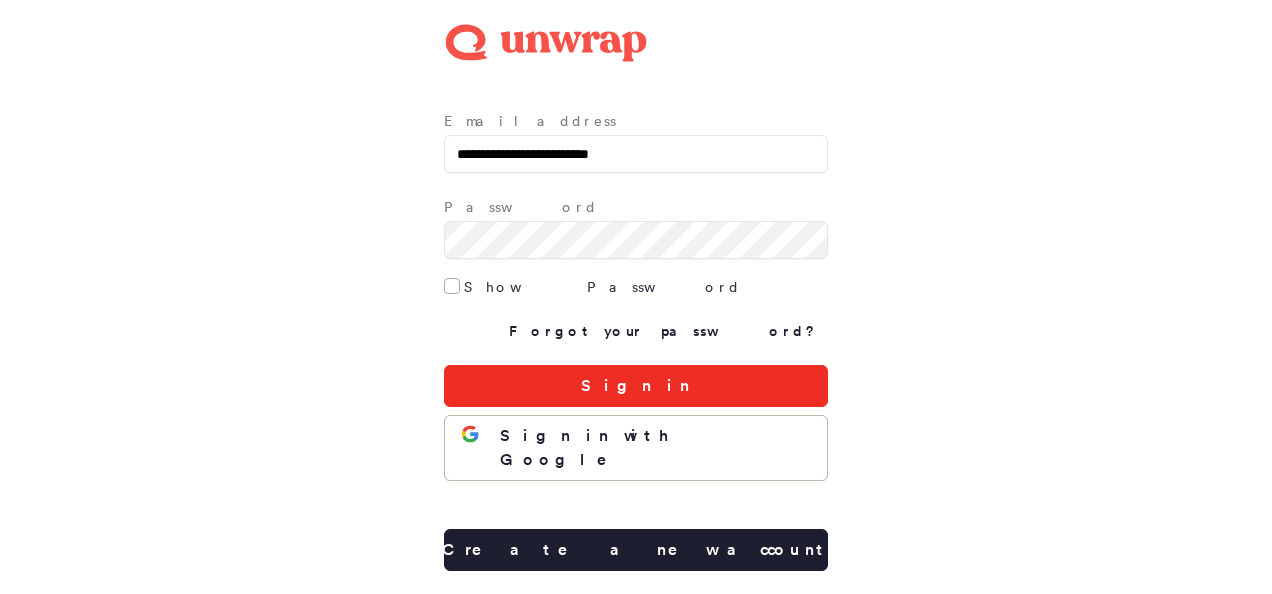 click on "Sign in" at bounding box center [636, 386] 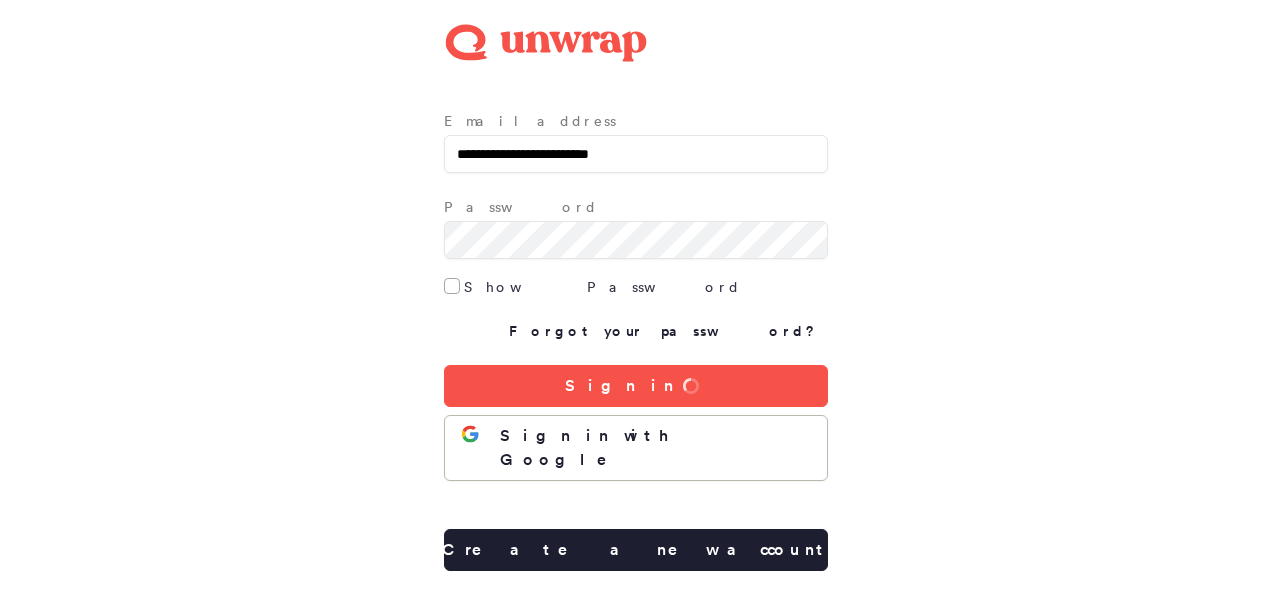 click at bounding box center (452, 286) 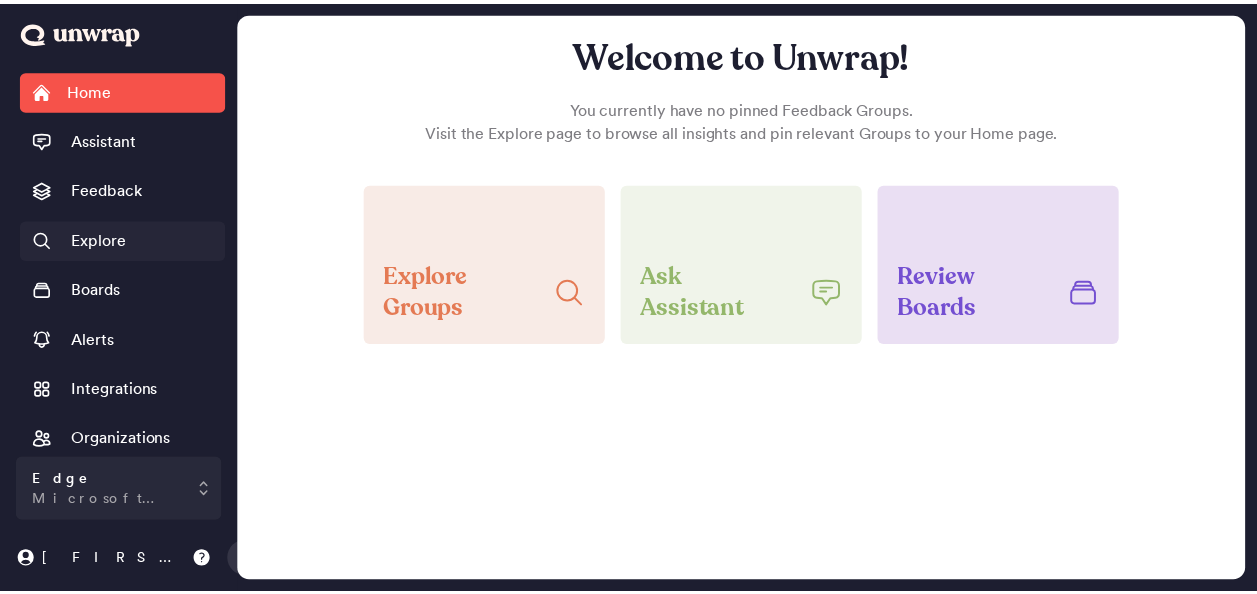 scroll, scrollTop: 0, scrollLeft: 0, axis: both 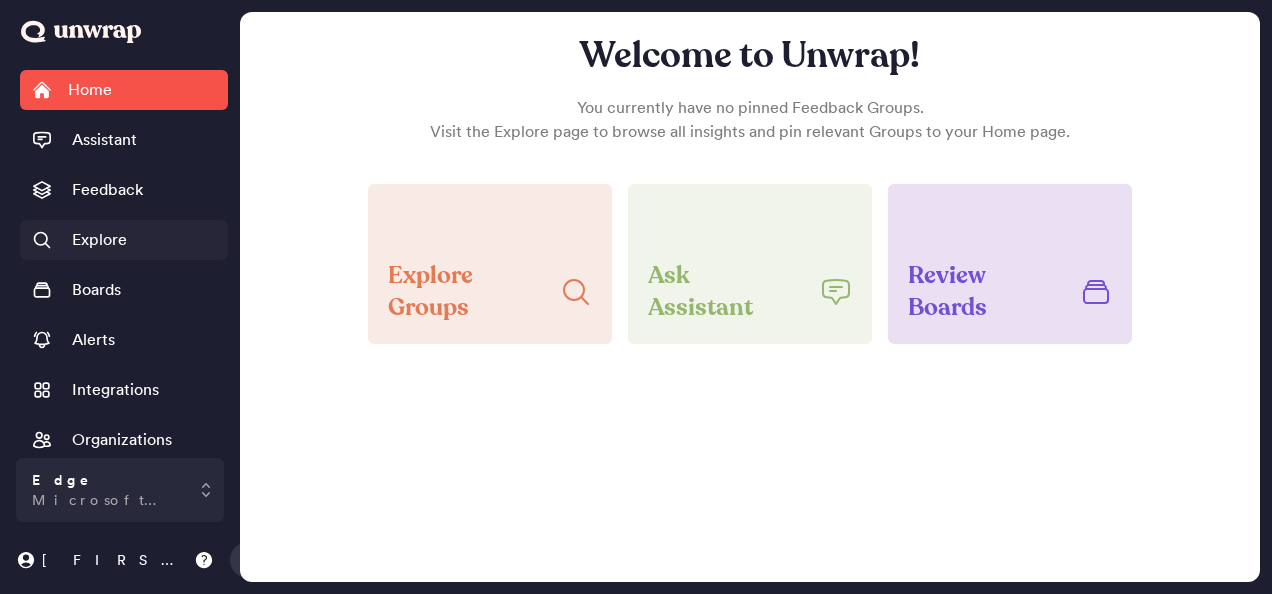click on "Explore" at bounding box center [124, 240] 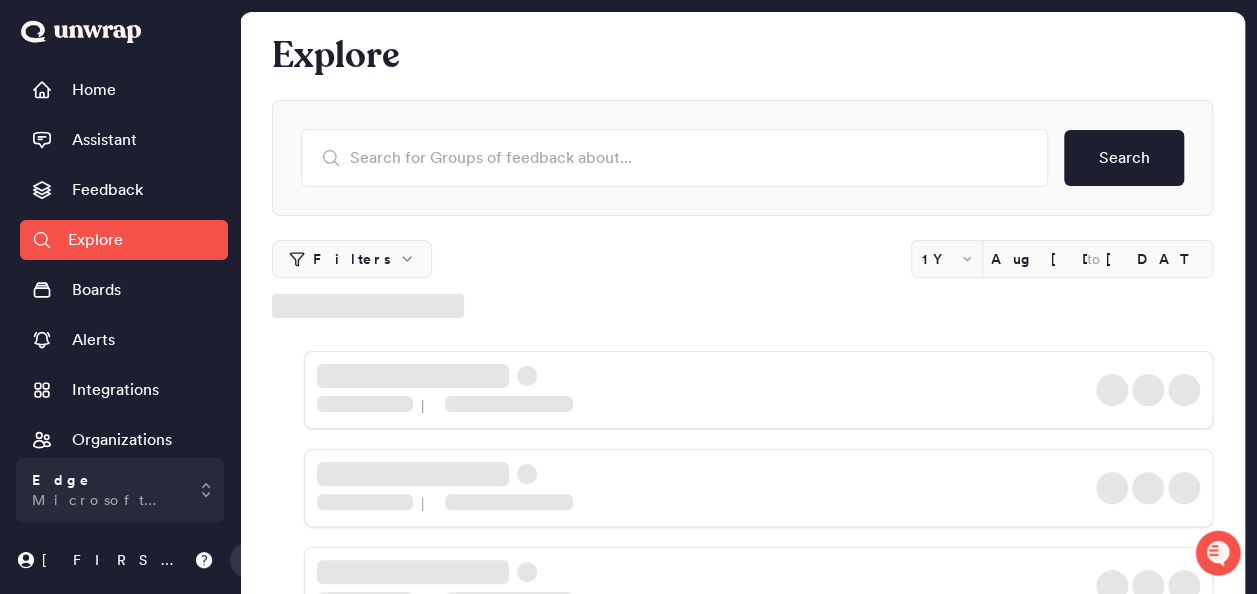 click on "Aug [DATE], [YEAR]" at bounding box center [1039, 259] 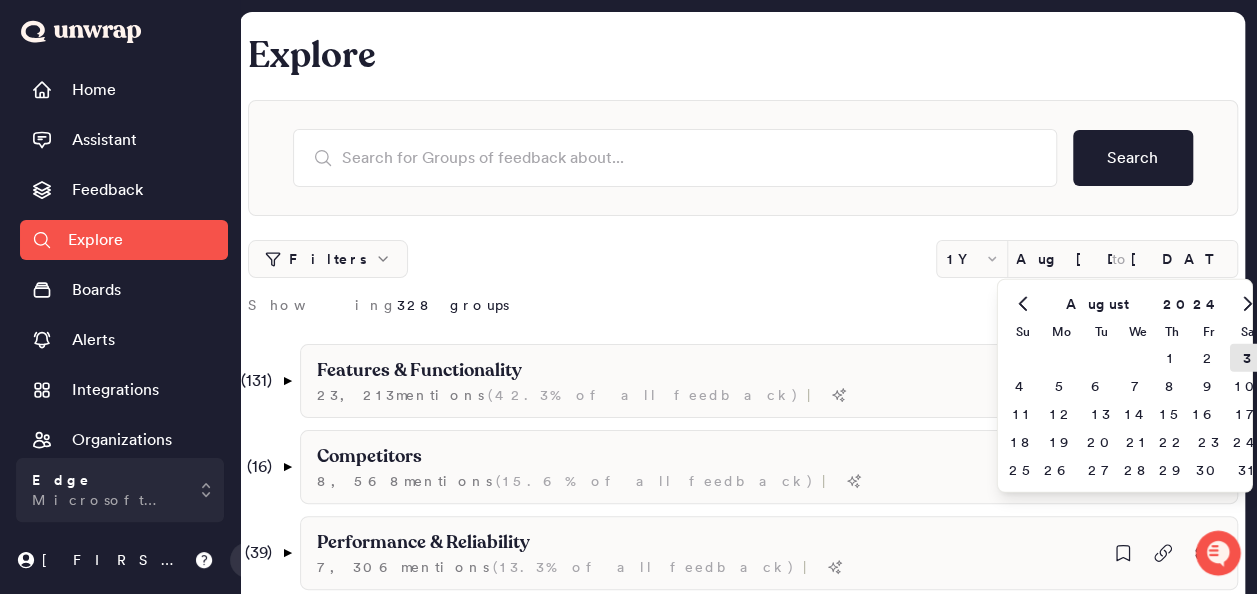 click 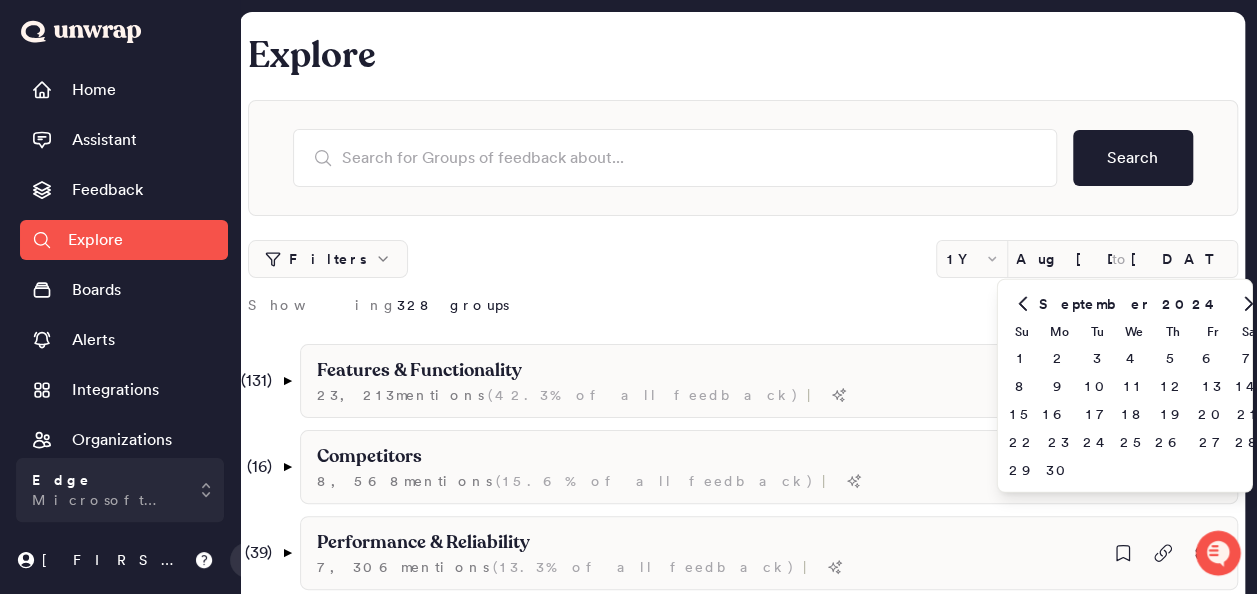 click 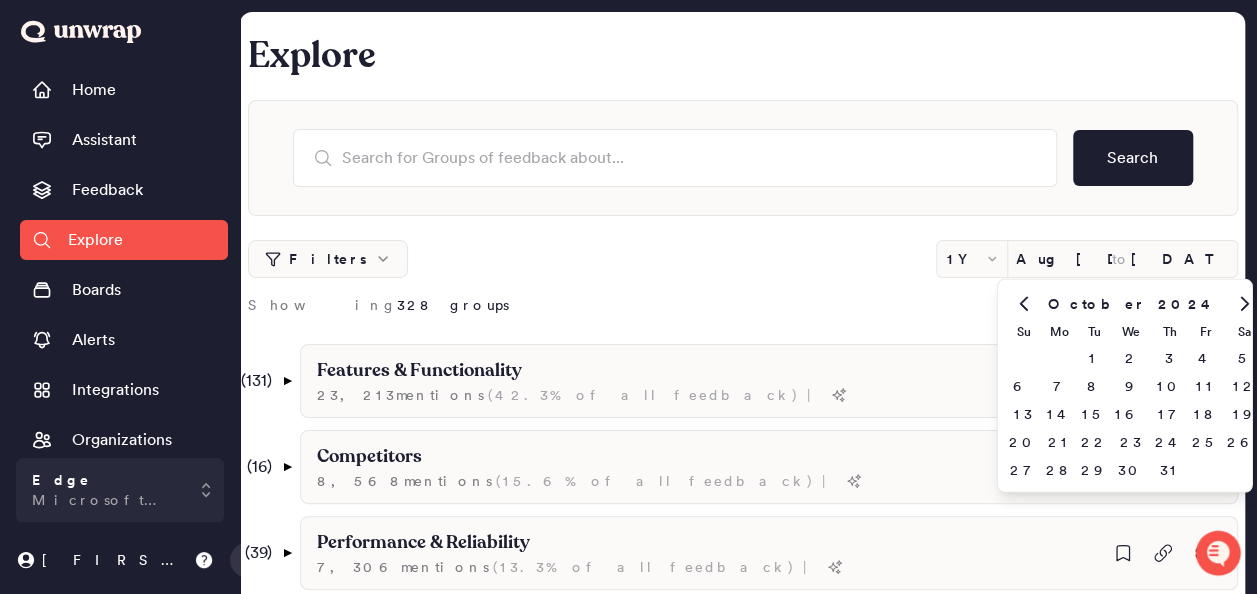click 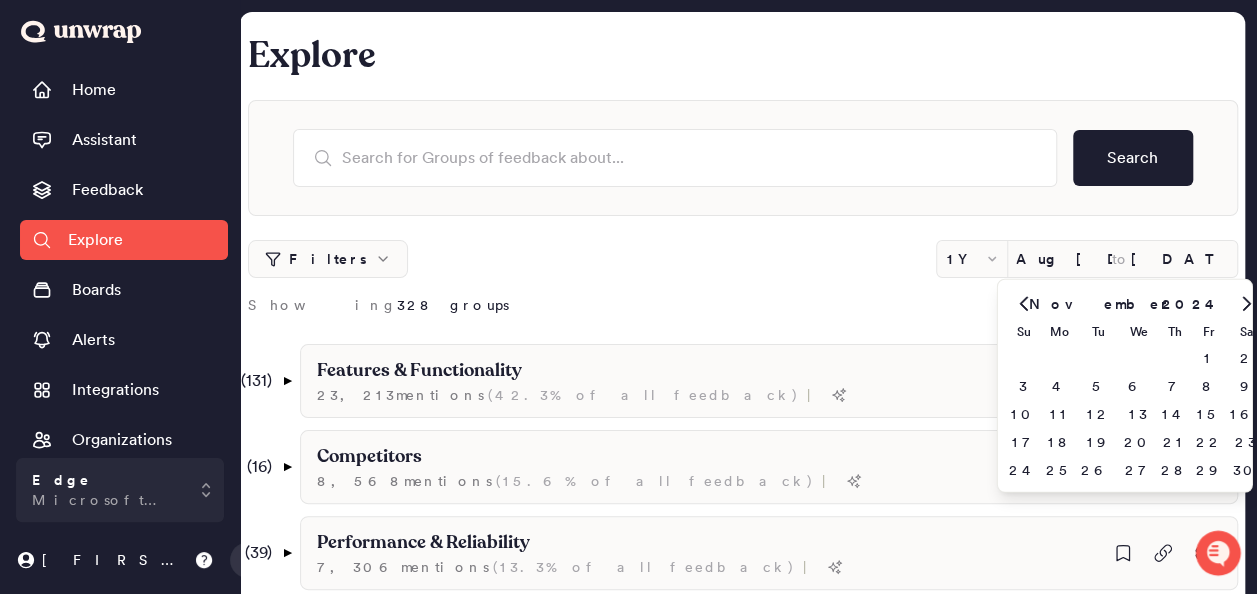 click 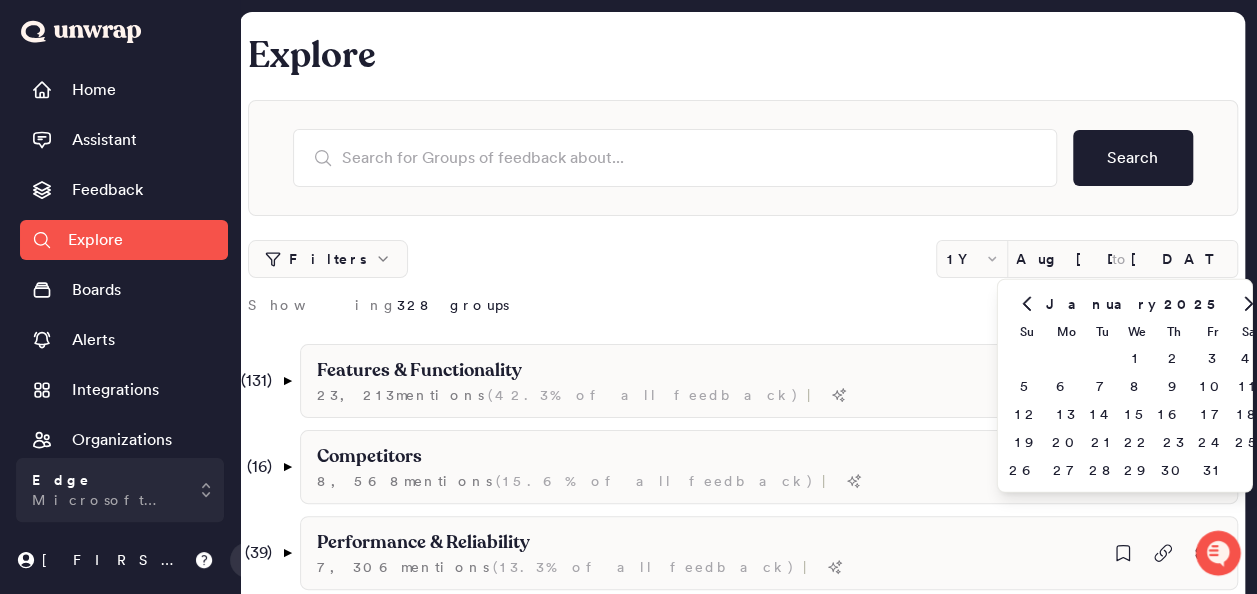 click 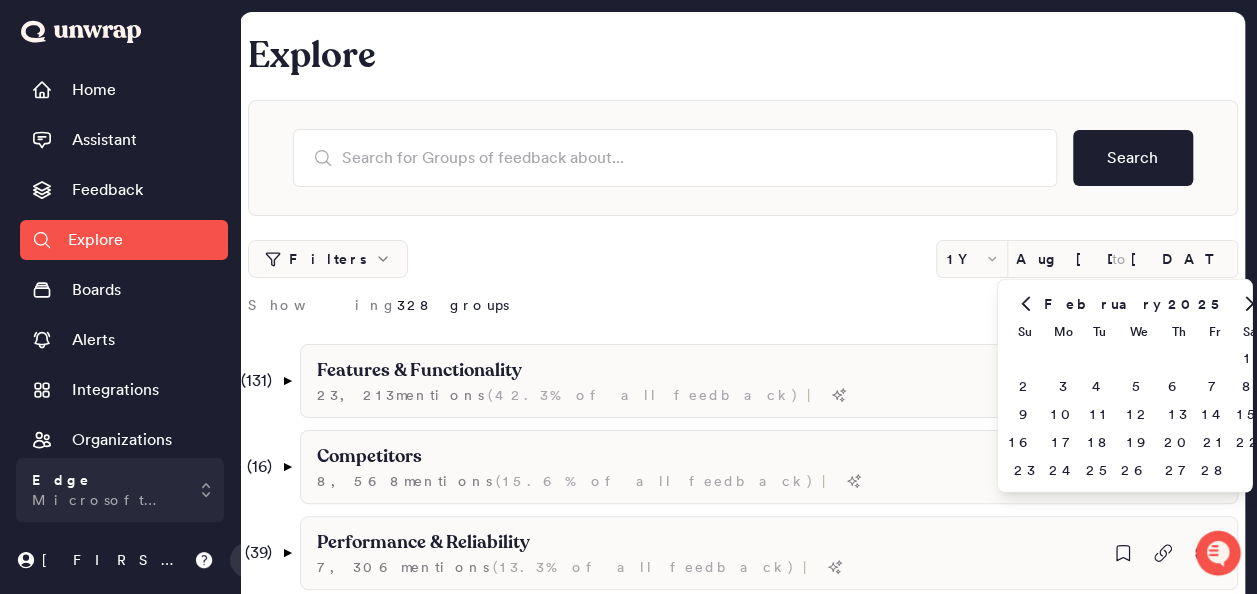 click 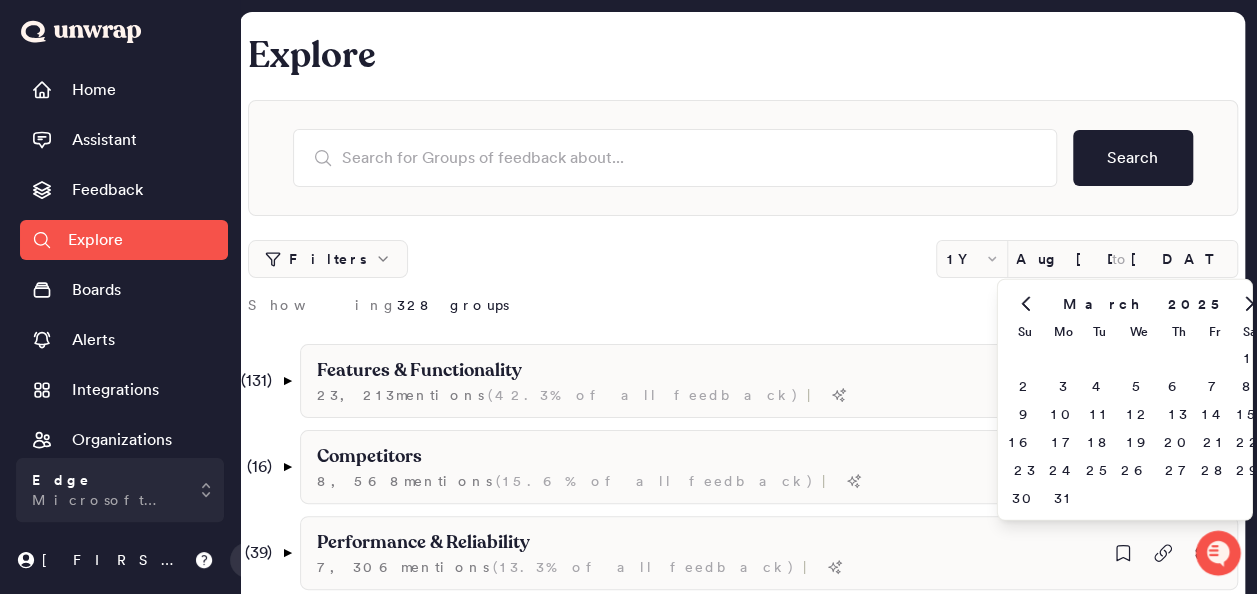click 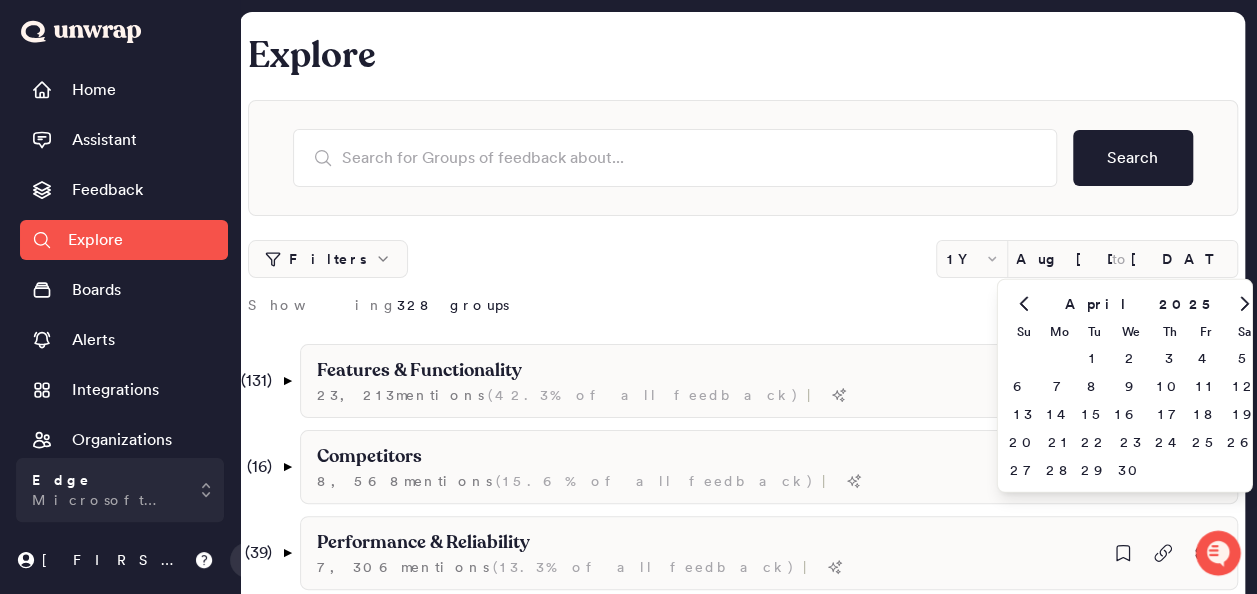 click 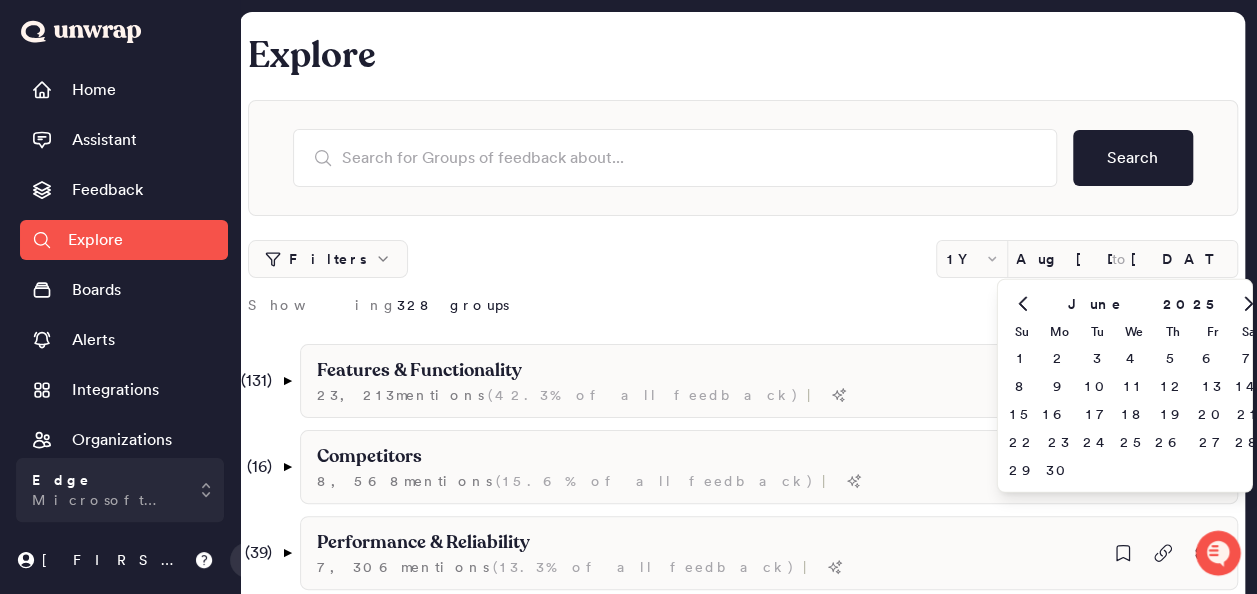 click 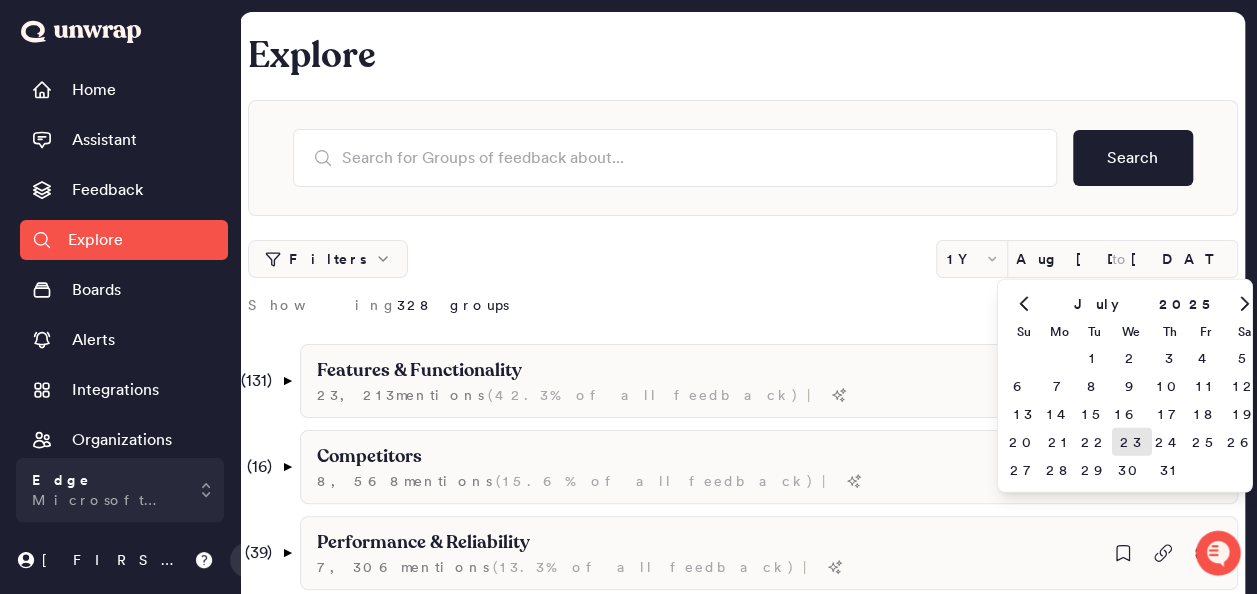 click on "23" at bounding box center [1131, 442] 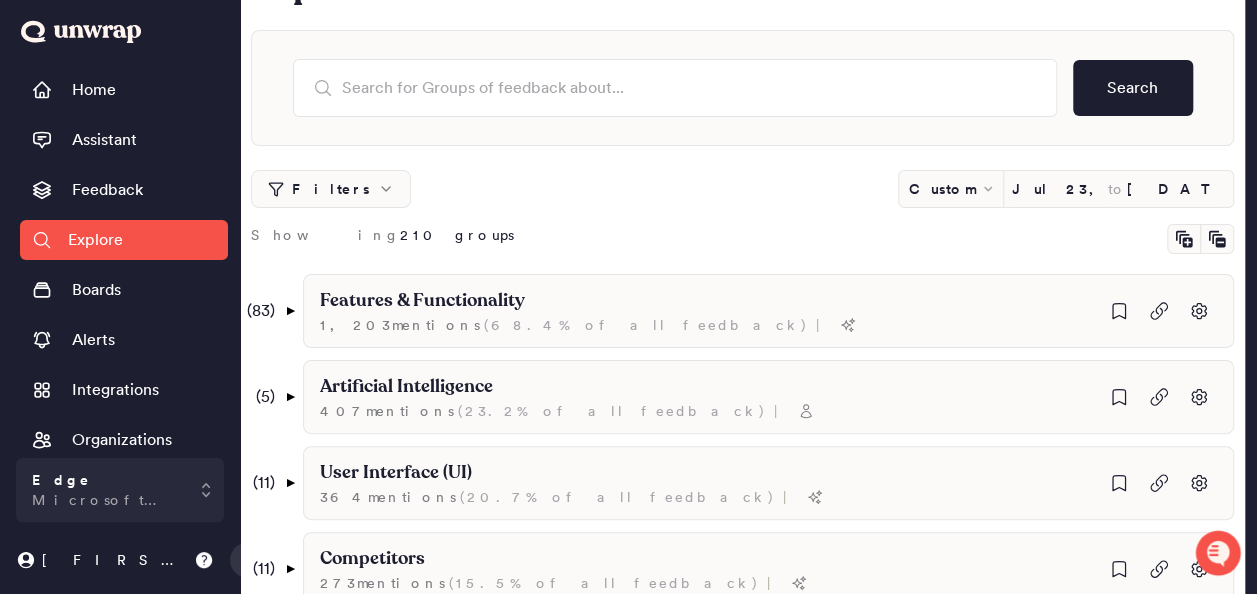 scroll, scrollTop: 100, scrollLeft: 0, axis: vertical 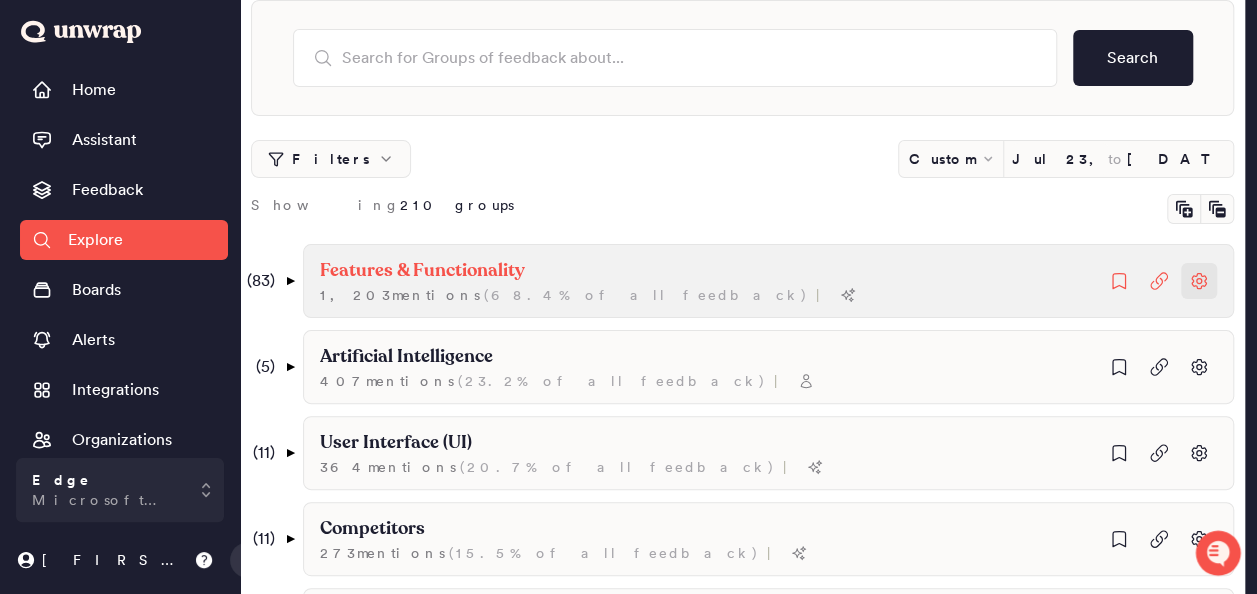 click 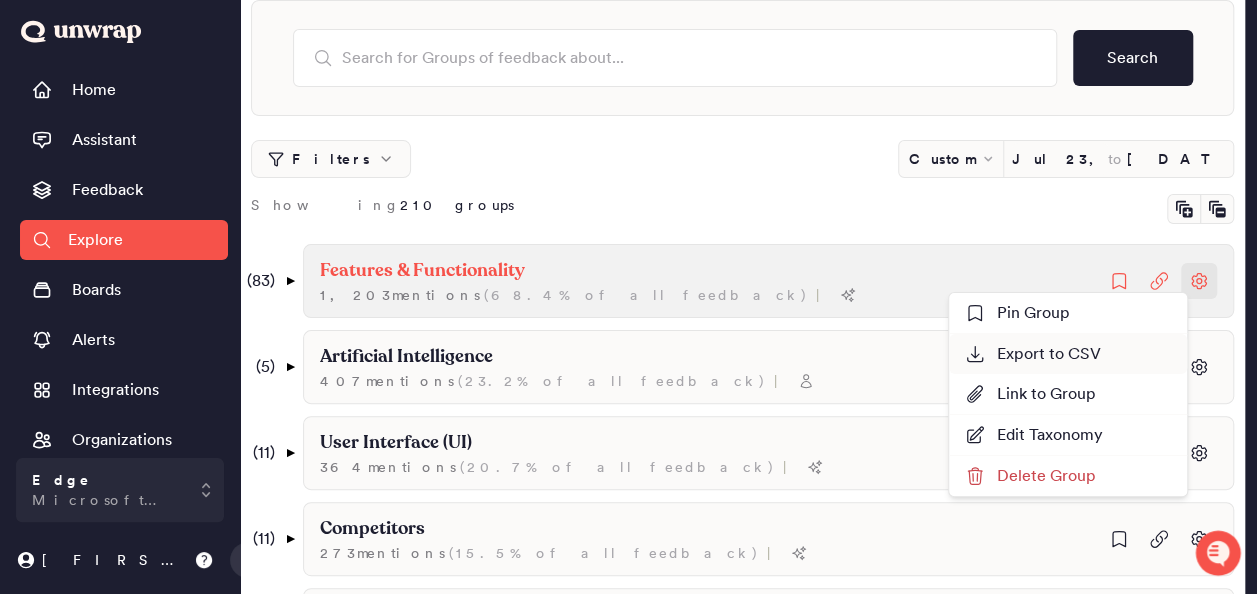 click on "Export to CSV" at bounding box center [1033, 354] 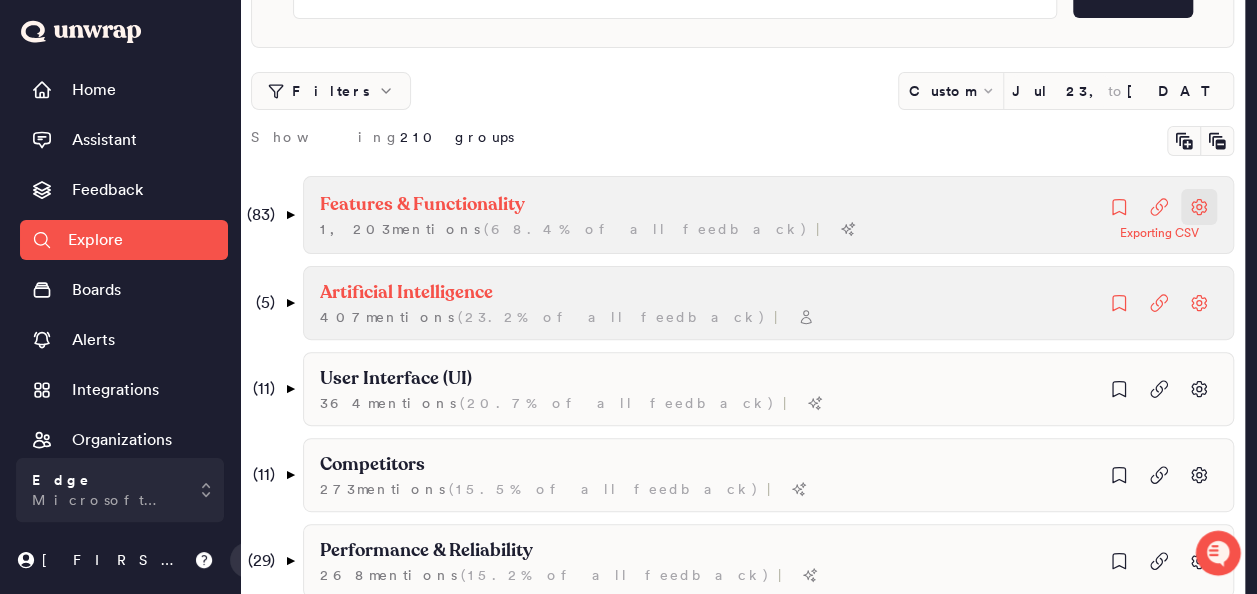 scroll, scrollTop: 200, scrollLeft: 0, axis: vertical 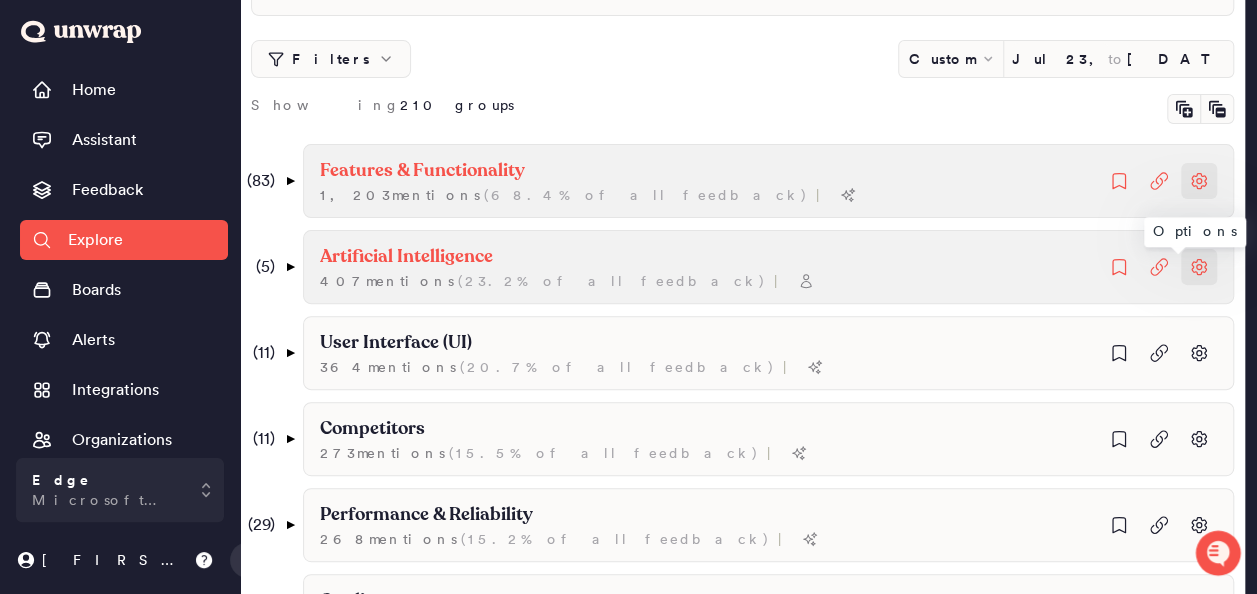 click 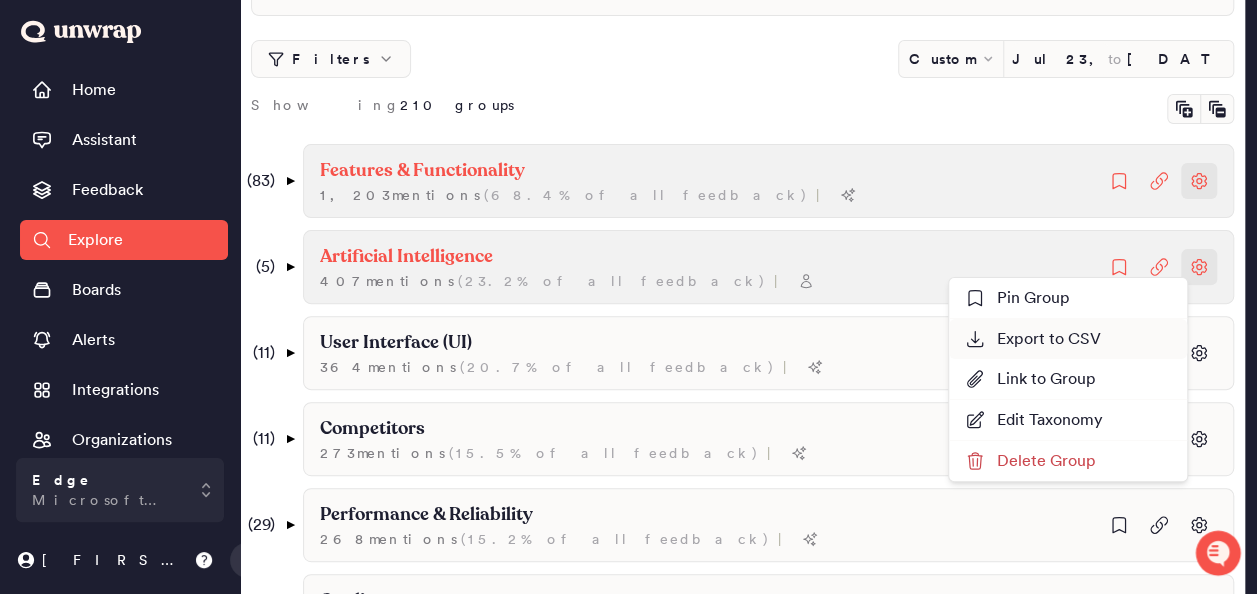 click on "Export to CSV" at bounding box center [1033, 339] 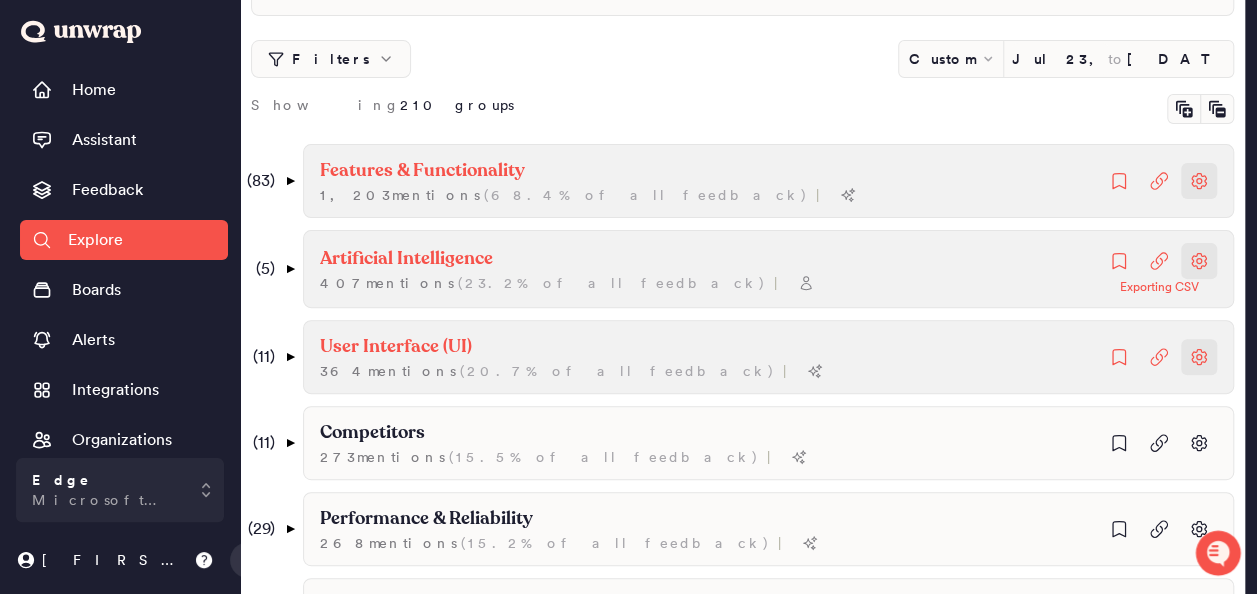 click 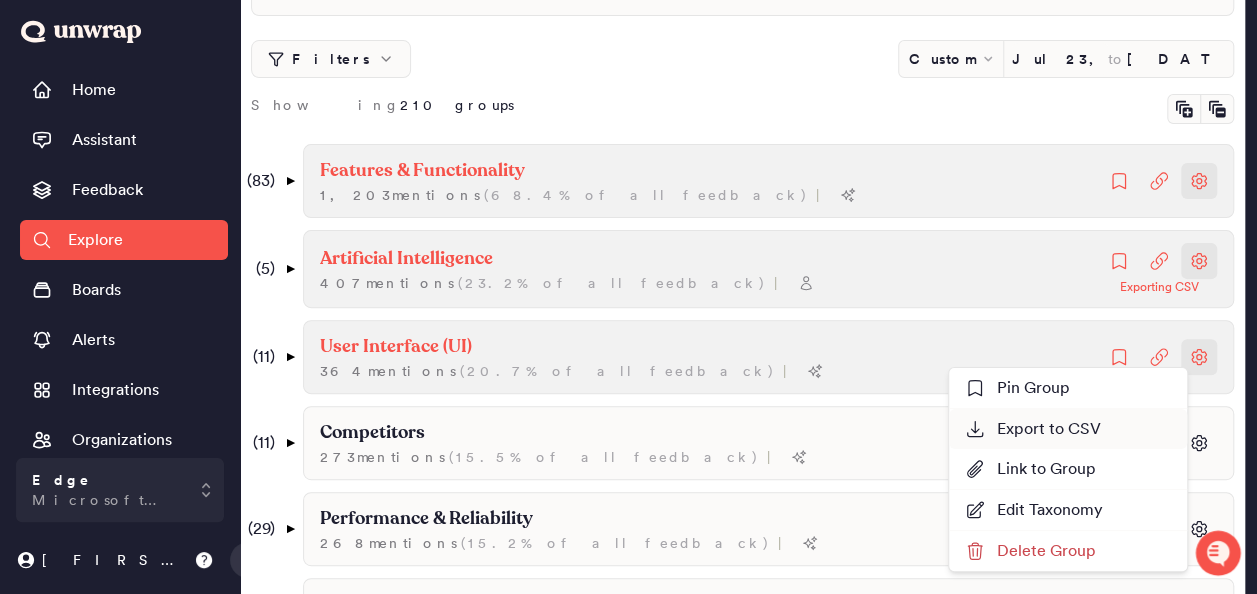 click on "Export to CSV" at bounding box center (1033, 429) 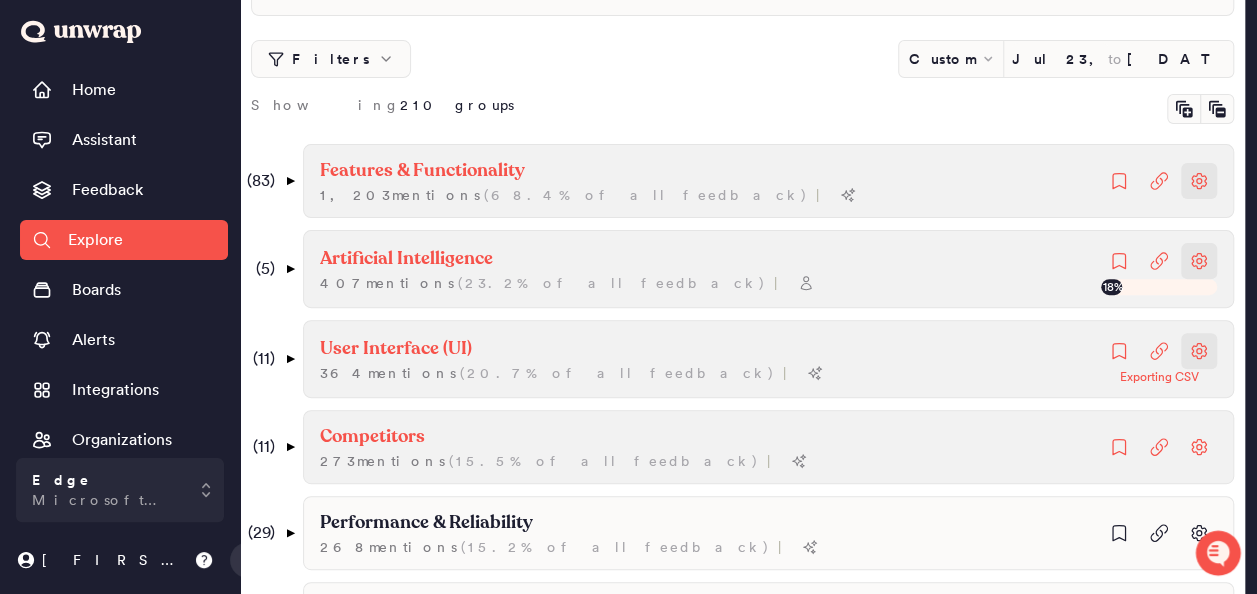 drag, startPoint x: 1183, startPoint y: 440, endPoint x: 1156, endPoint y: 451, distance: 29.15476 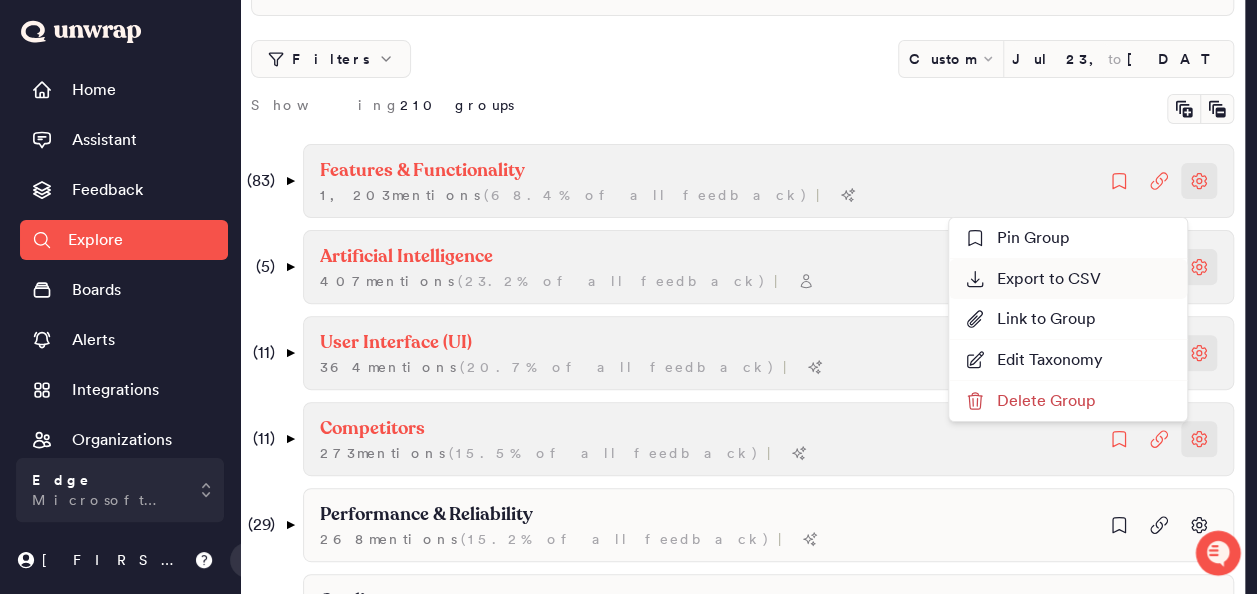click on "Export to CSV" at bounding box center (1068, 279) 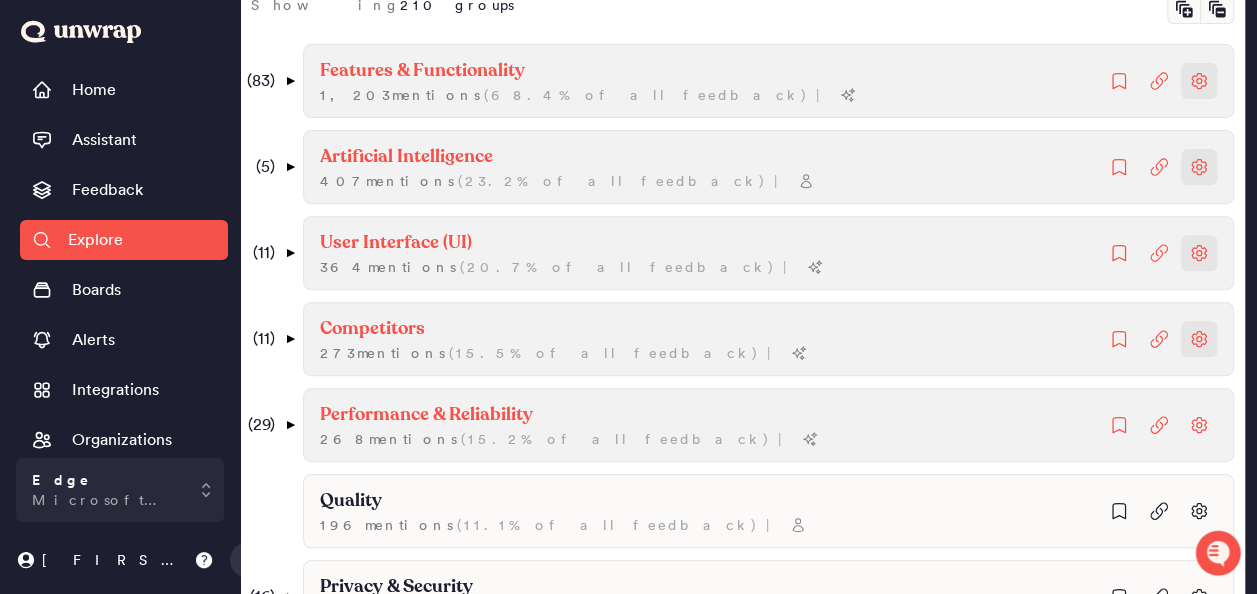 scroll, scrollTop: 400, scrollLeft: 0, axis: vertical 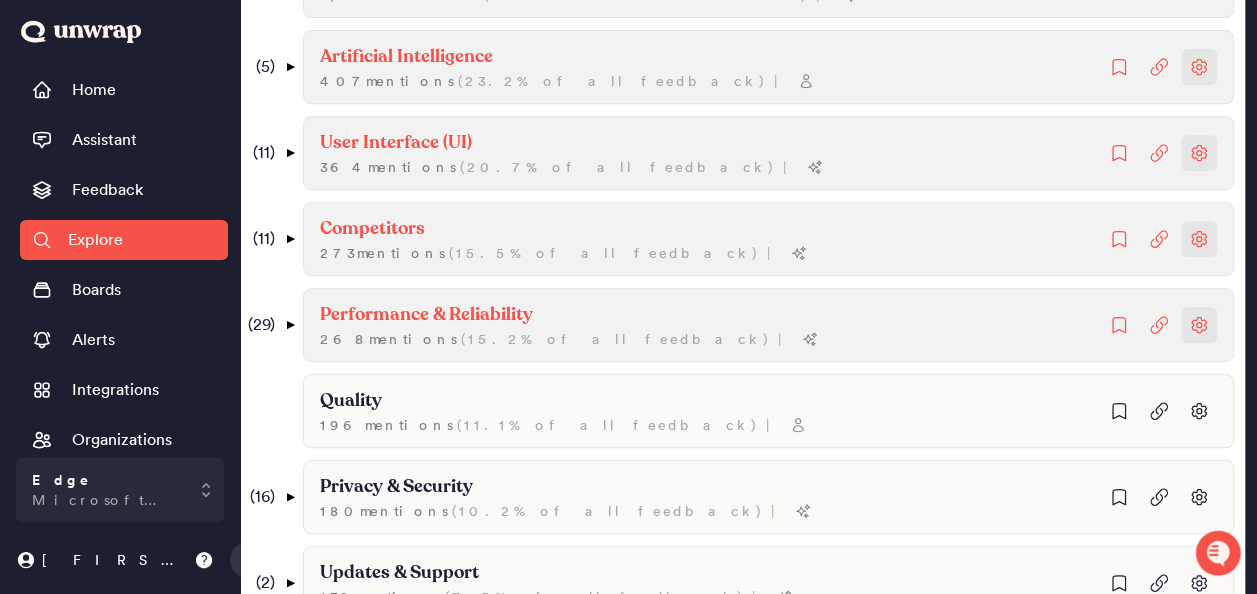 click 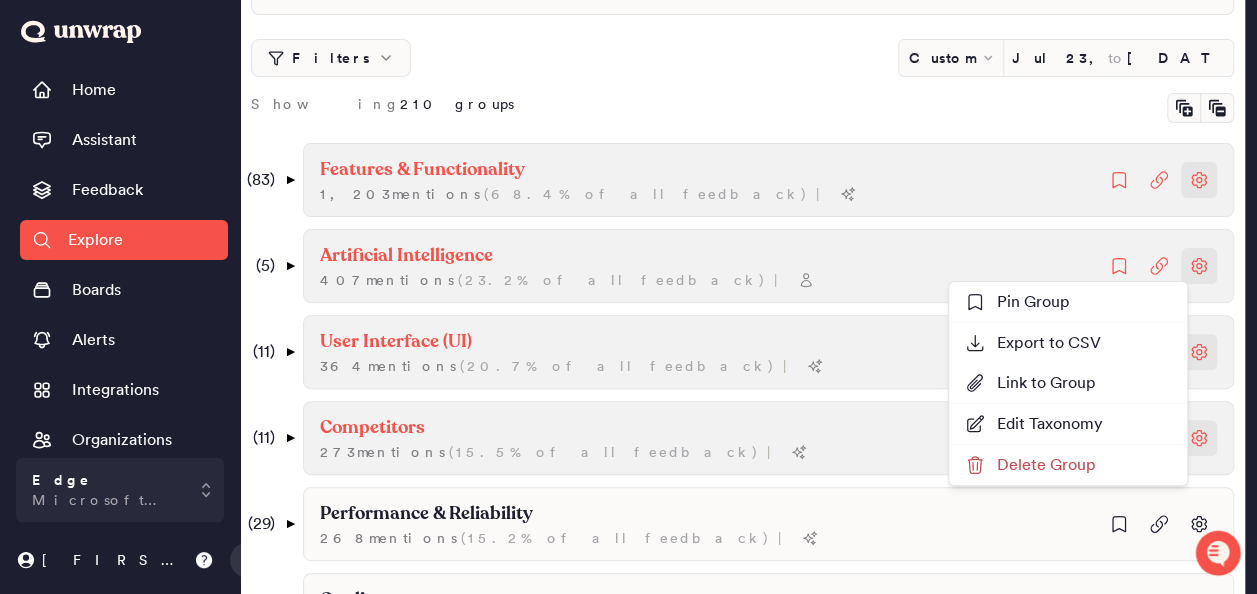 scroll, scrollTop: 200, scrollLeft: 0, axis: vertical 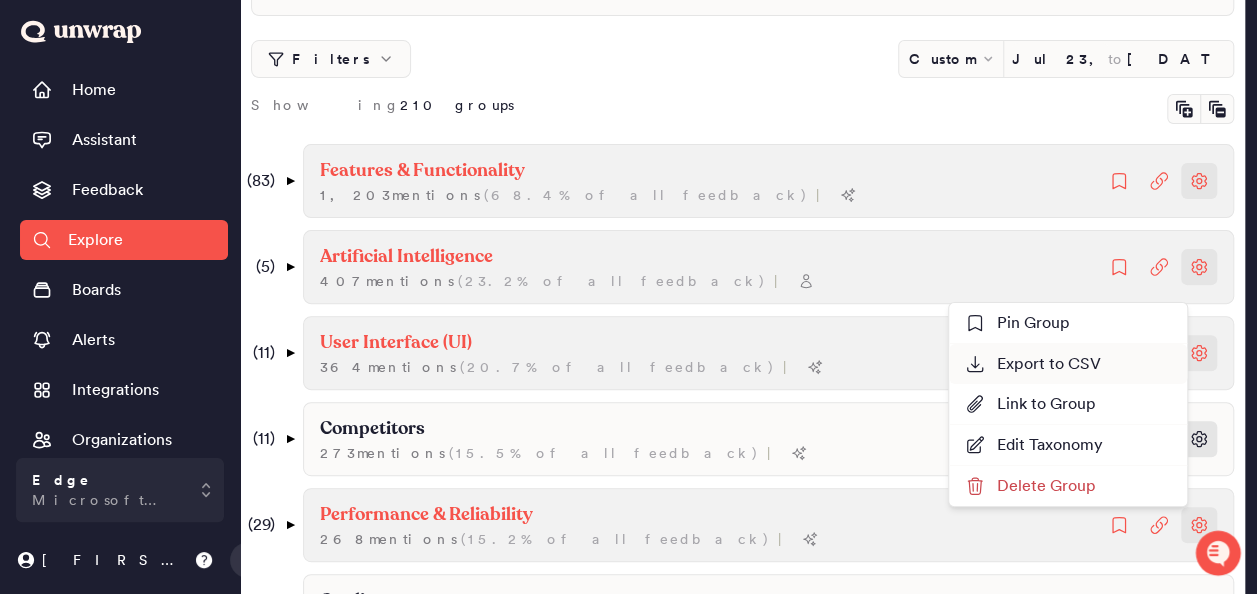 click on "Export to CSV" at bounding box center (1033, 364) 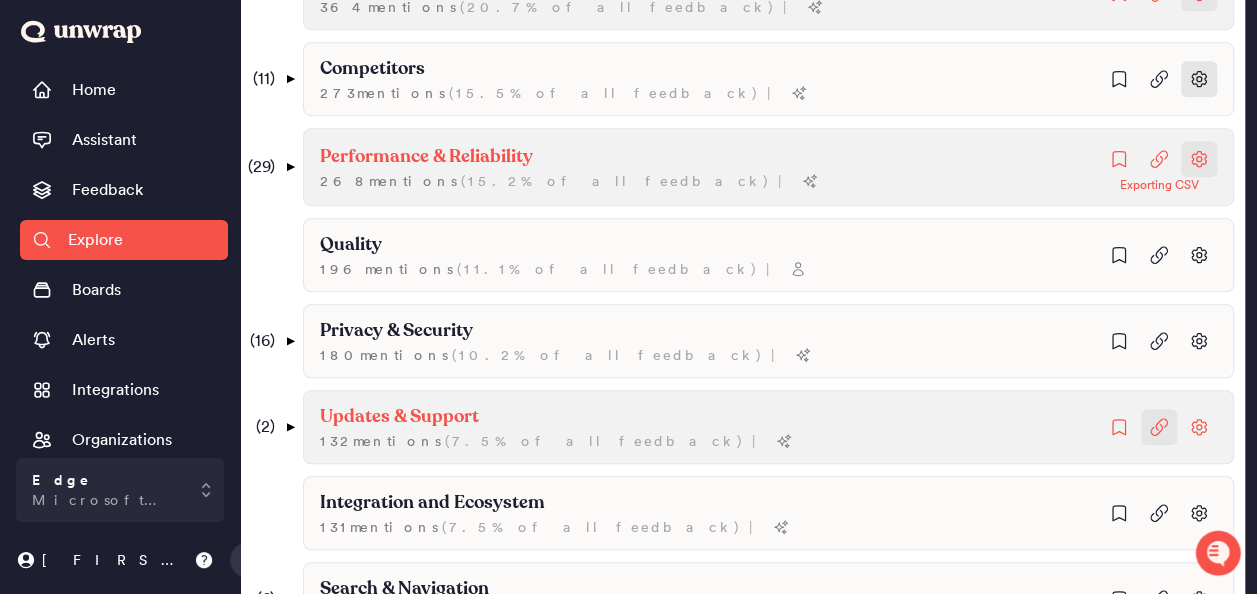 scroll, scrollTop: 600, scrollLeft: 0, axis: vertical 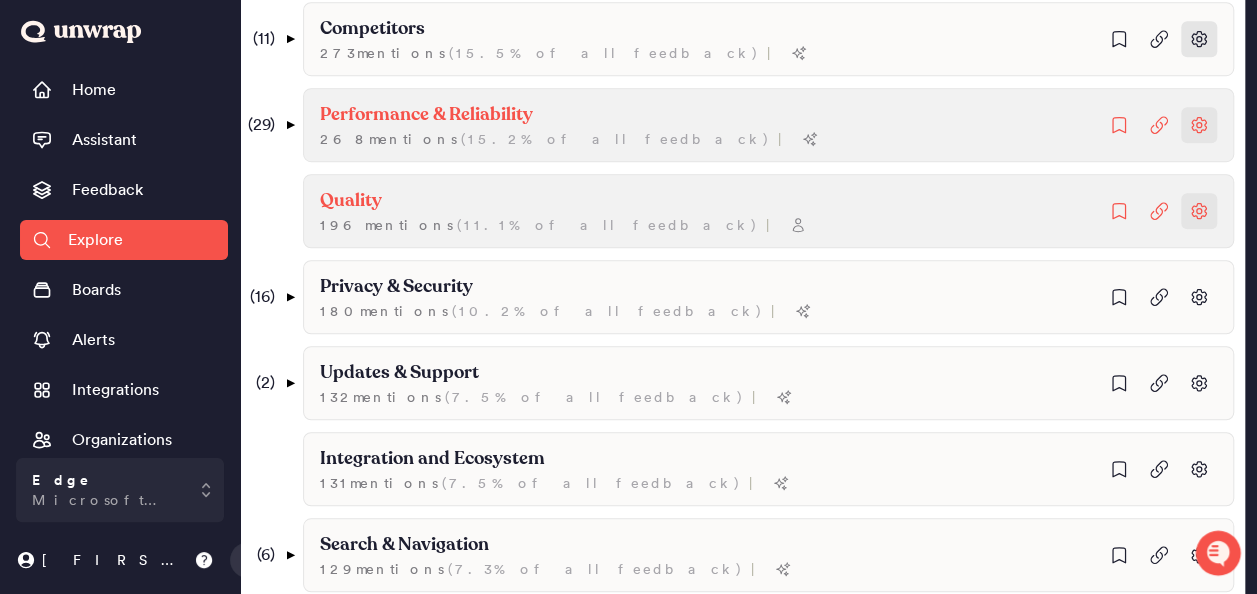 click 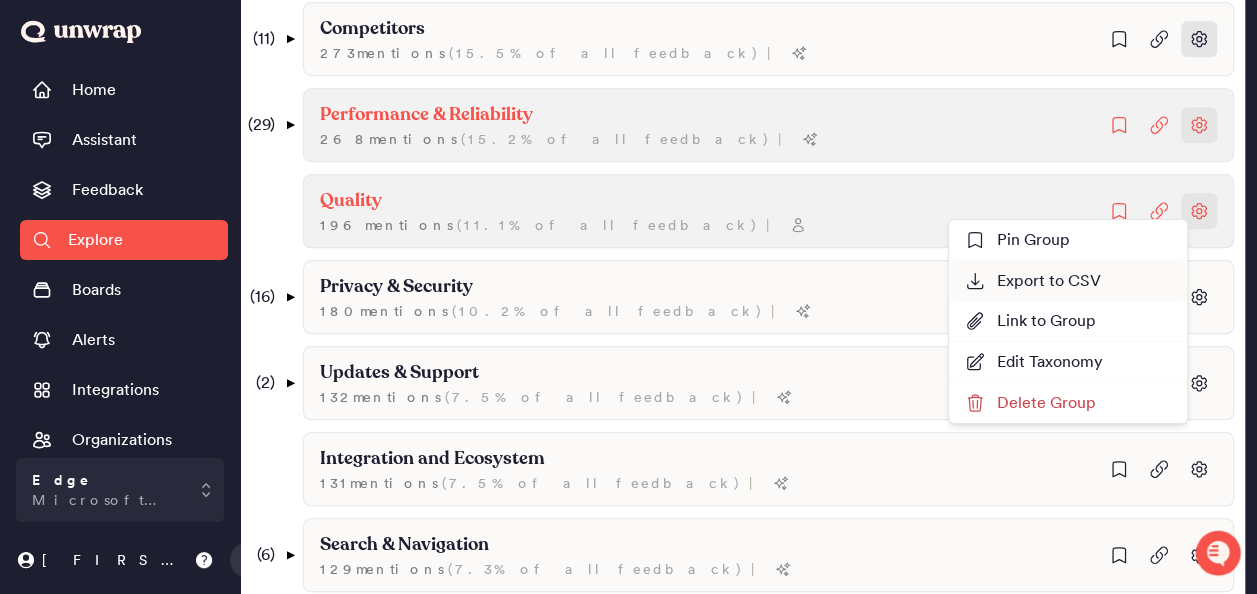 click on "Export to CSV" at bounding box center [1068, 281] 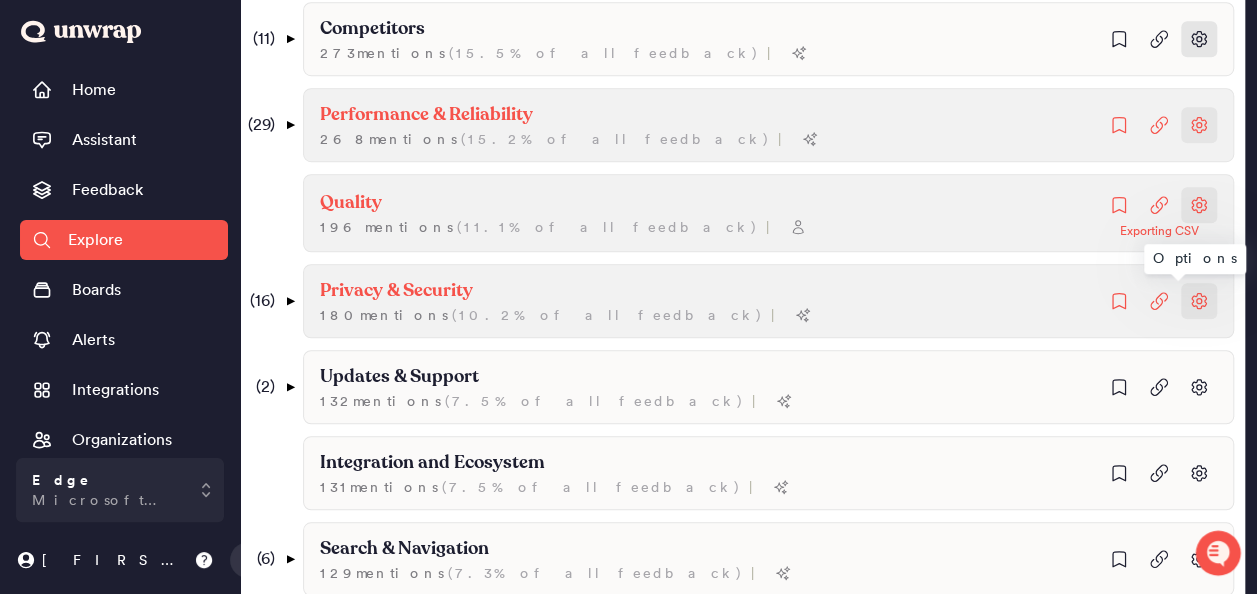 click 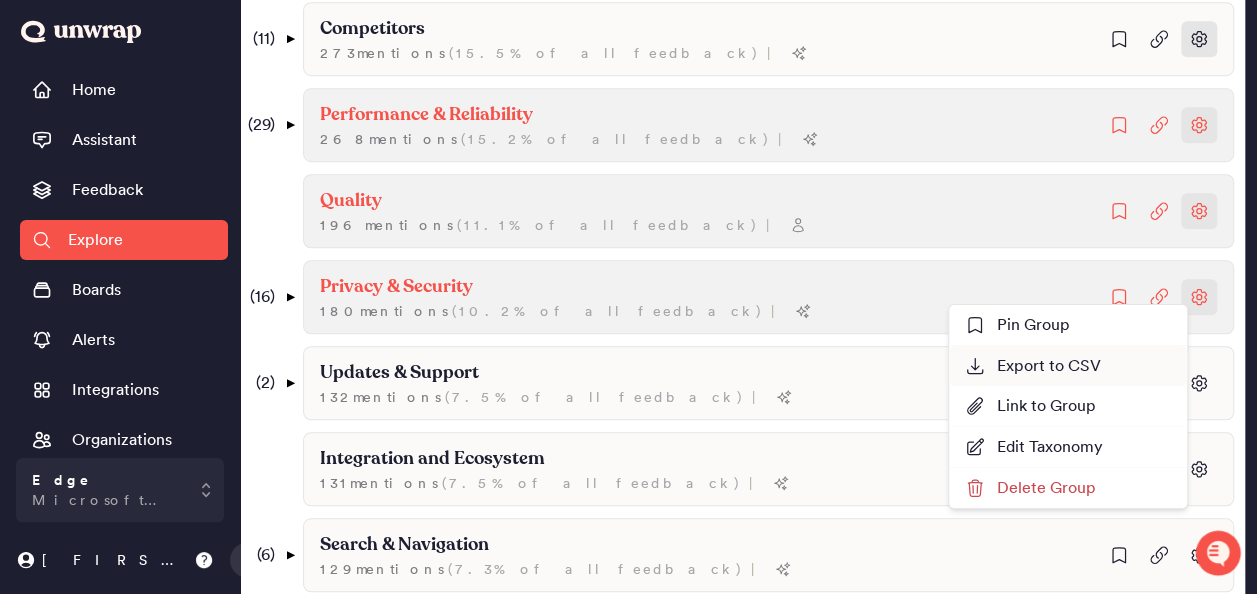 click on "Export to CSV" at bounding box center [1068, 366] 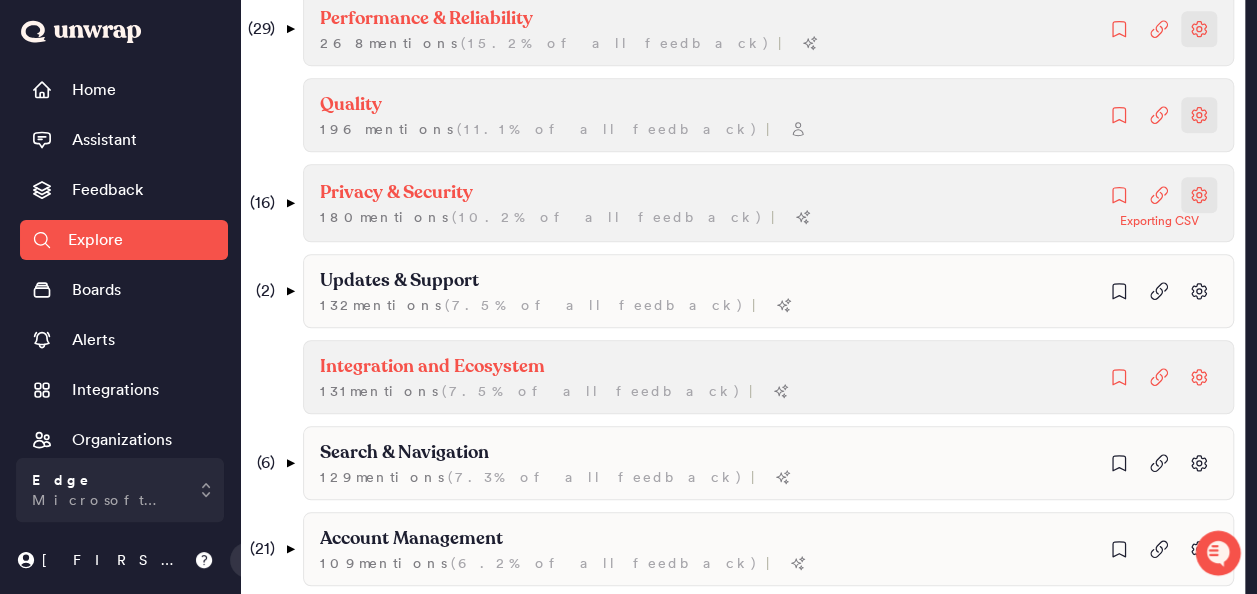 scroll, scrollTop: 700, scrollLeft: 0, axis: vertical 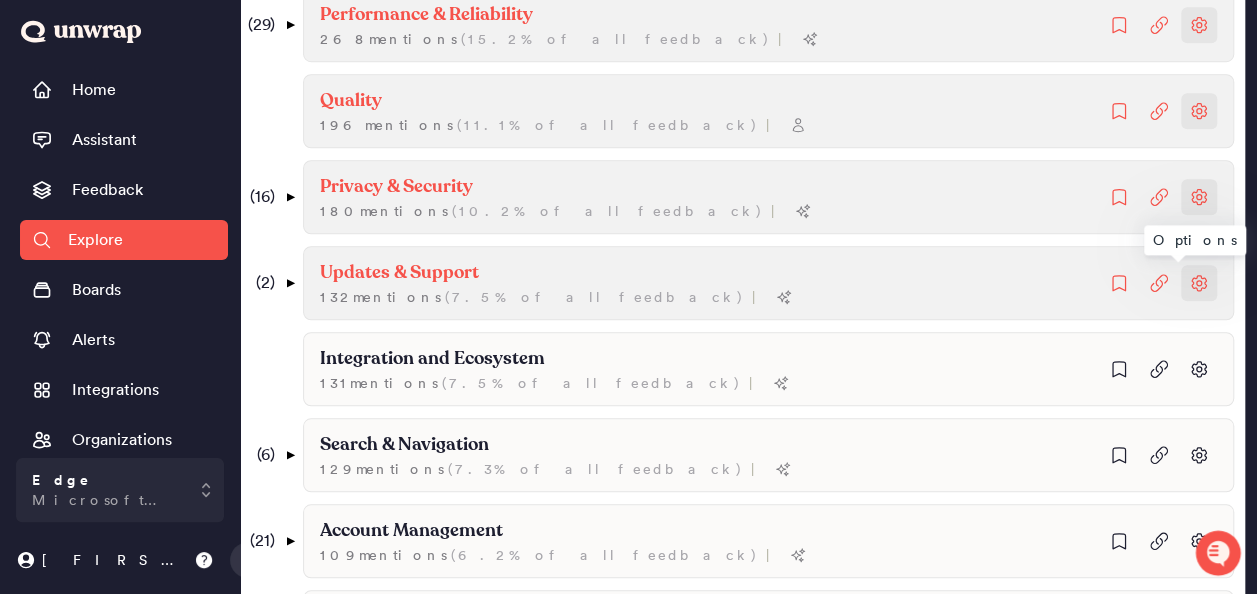 click 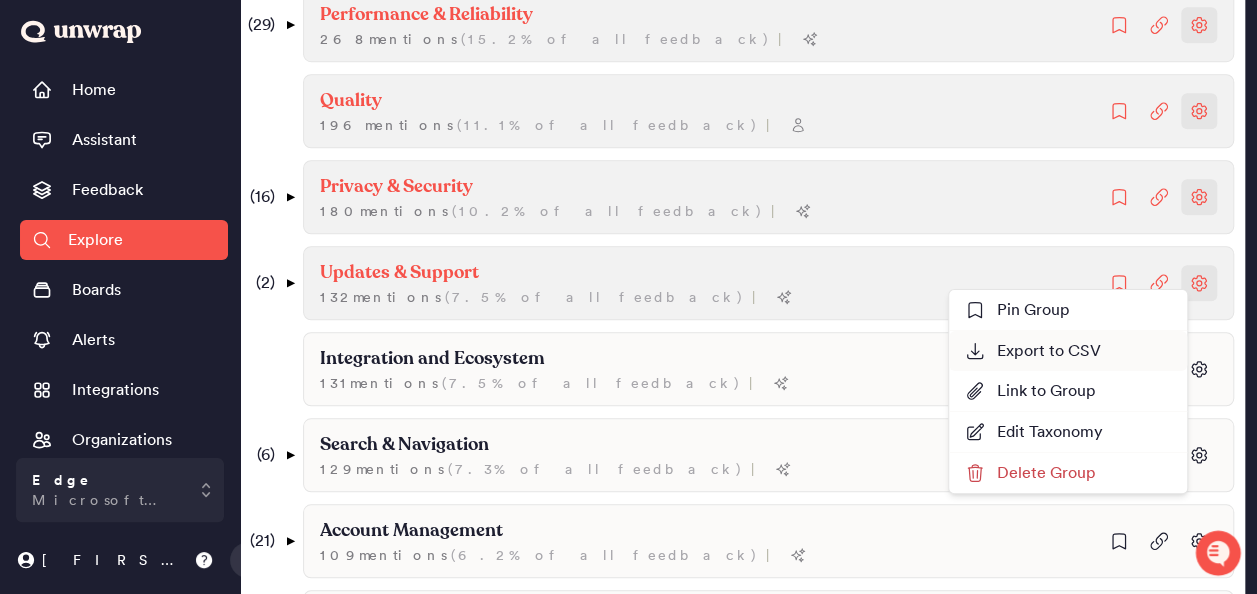 click on "Export to CSV" at bounding box center [1068, 351] 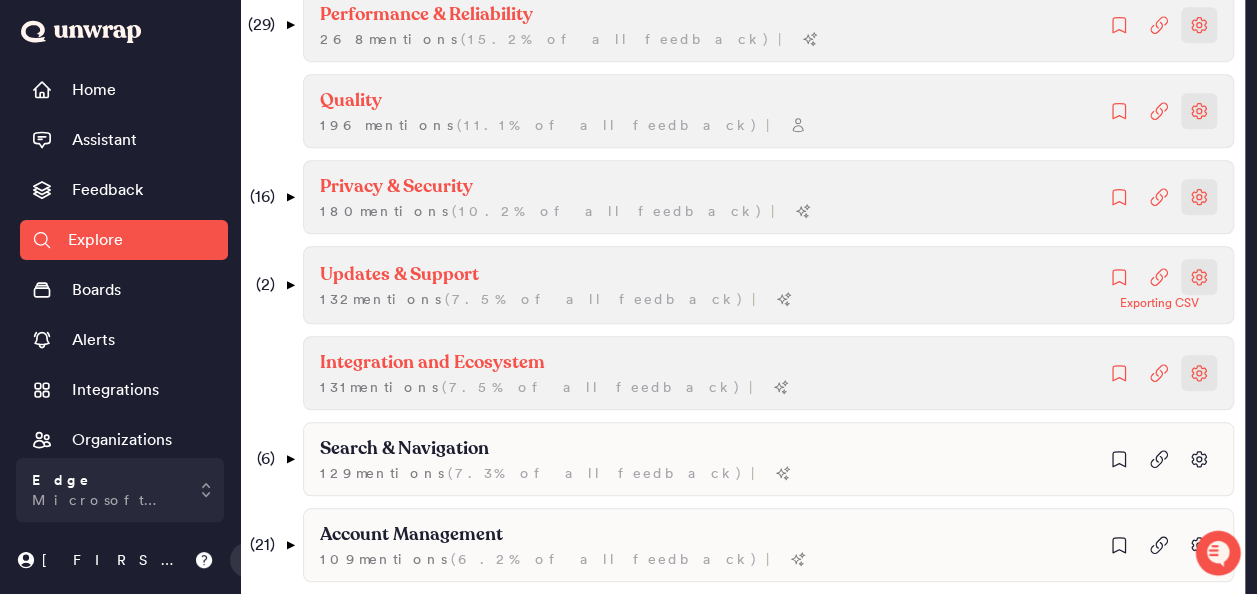 click 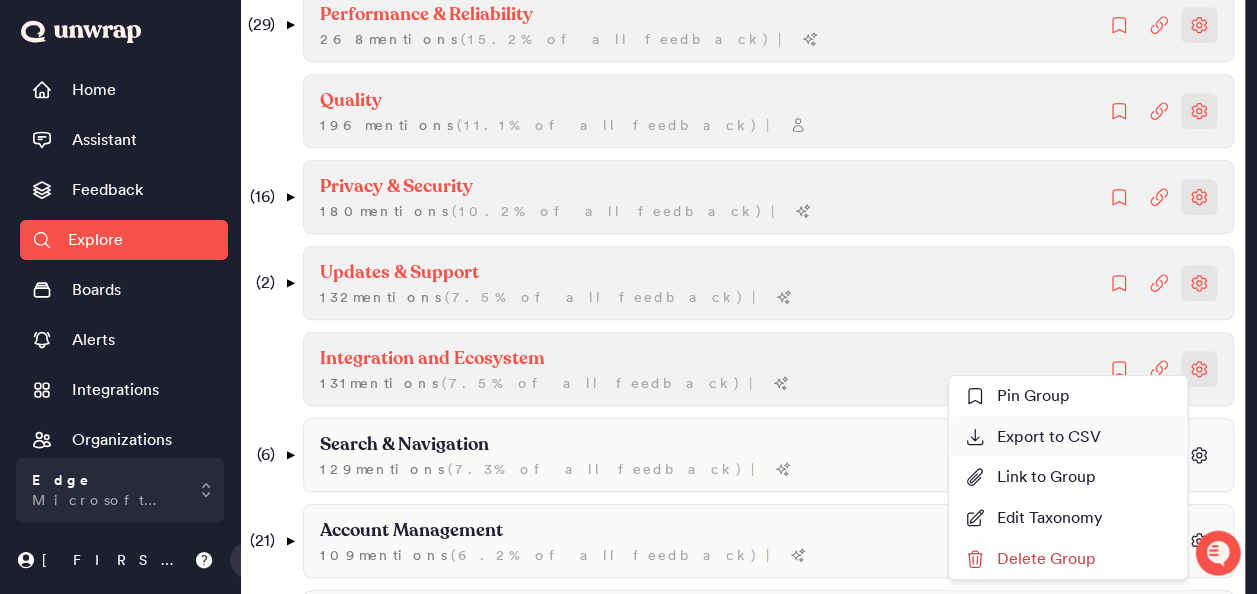 click on "Export to CSV" at bounding box center [1033, 437] 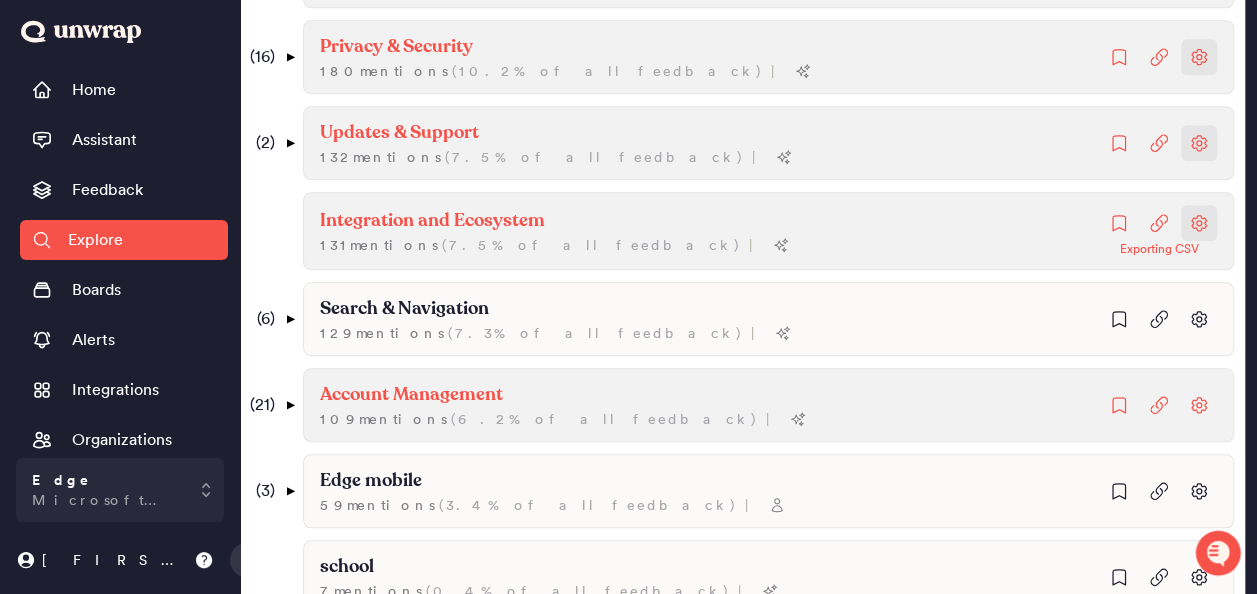 scroll, scrollTop: 900, scrollLeft: 0, axis: vertical 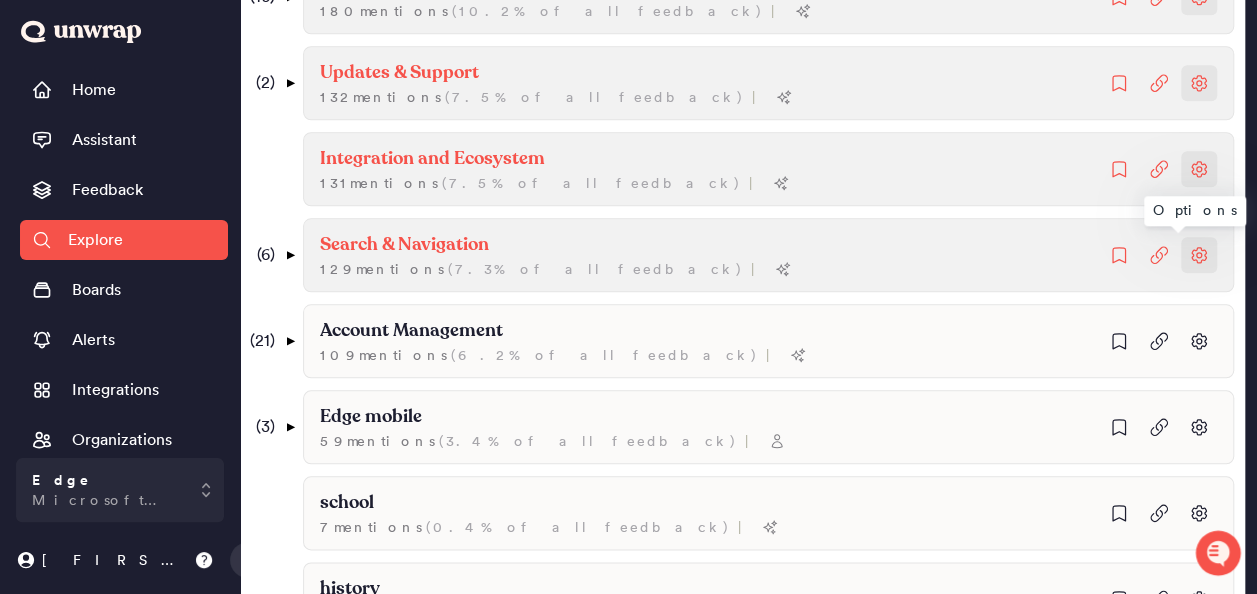 click 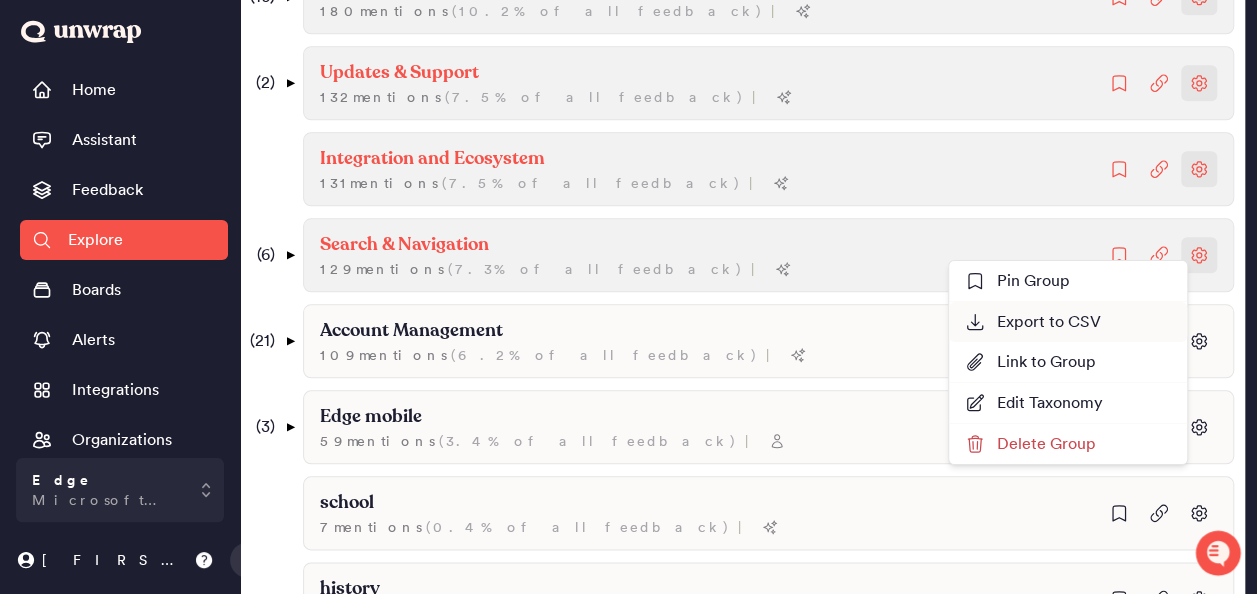 click on "Export to CSV" at bounding box center (1033, 322) 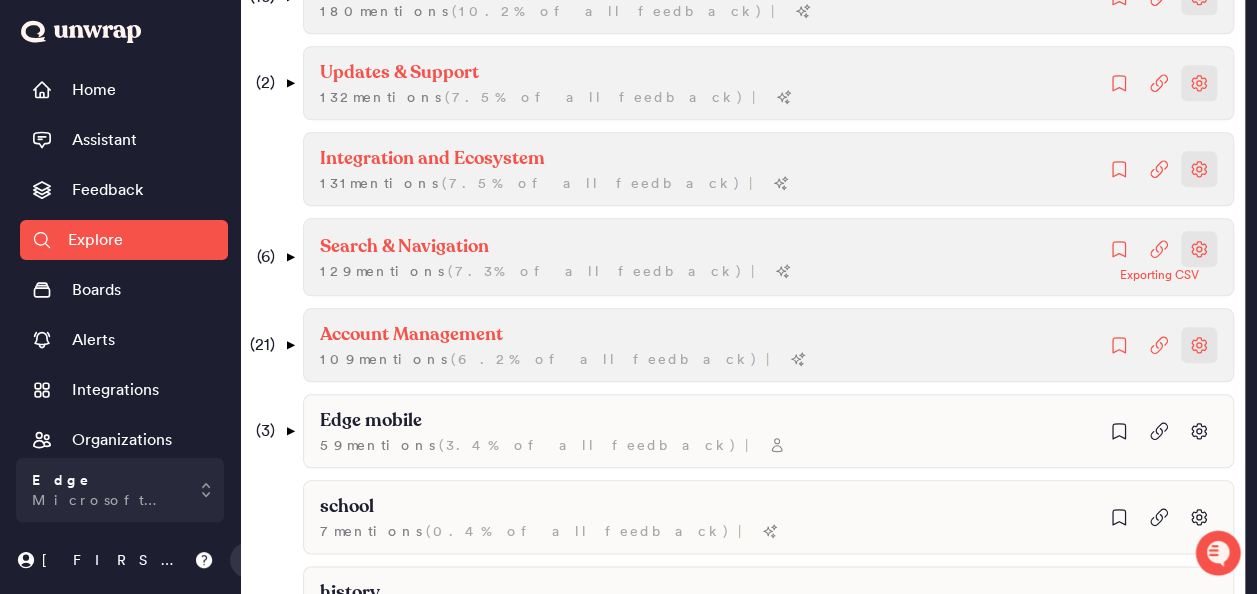click 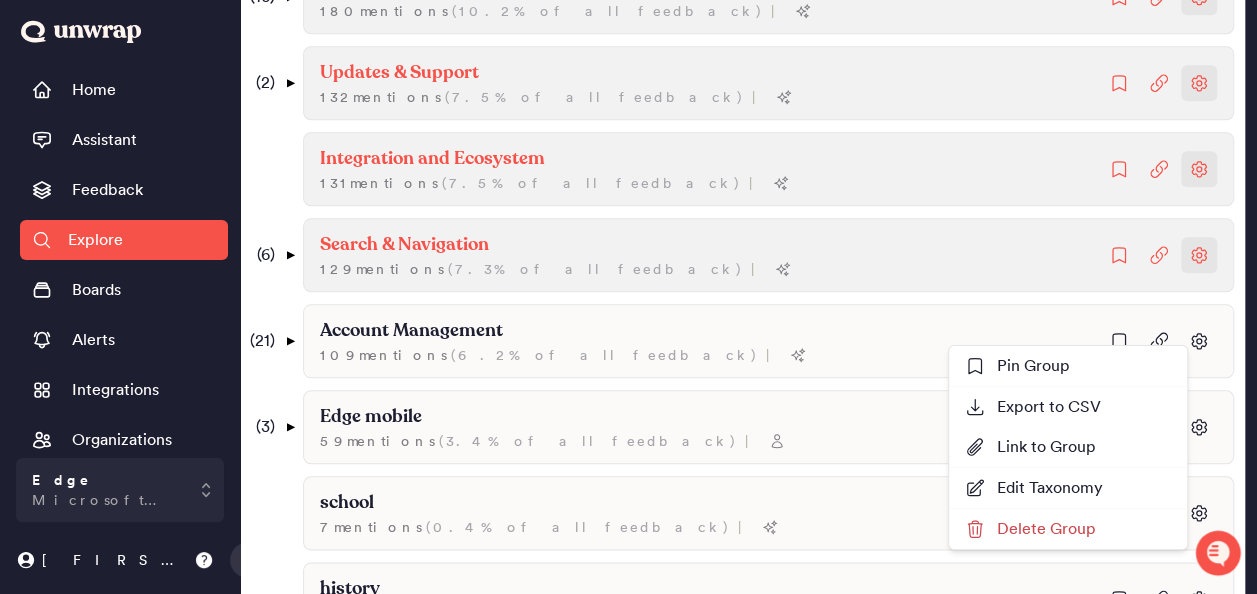 click on "Custom Jul [DATE], [YEAR] to Aug [DATE], [YEAR] Showing 210 groups ( 83 ) ▼ Features & Functionality 1,203 mentions ( 68.4% of all feedback ) | ( 23 ) ▼ Tab Management 167 mentions ( 9.5% of all feedback ) | ( 2 ) ▼ Tab groups feature 77 mentions ( 4.4% of all feedback ) | I cannot disable Tab Groups New 19 mentions ( 1.1% of all feedback ) | I like the tab grouping feature 11 mentions ( 0.6% of all feedback ) | ( 3 ) ▼ Managing many open tabs 35 mentions ( 2.0% of all feedback ) | I have too many tabs open 7 mentions ( 0.4% of all feedback ) | Sleeping Tabs 1 mention ( 0.1% of all feedback ) | Too many tabs causes crashes 1 mention ( 0.1% of all feedback ) | ( 7 ) ▼ I would like to switch between tabs more easily 33 mentions ( 1.9% of all feedback ) | ( 3 ) ▼ I would like better tab management 32 mentions ( 1.8% of all feedback ) | ( 2 ) ▼ I want more options for organizing tabs 20 mentions ( 1.1% of all feedback ) | 16 mentions ( ) |" at bounding box center [742, 254] 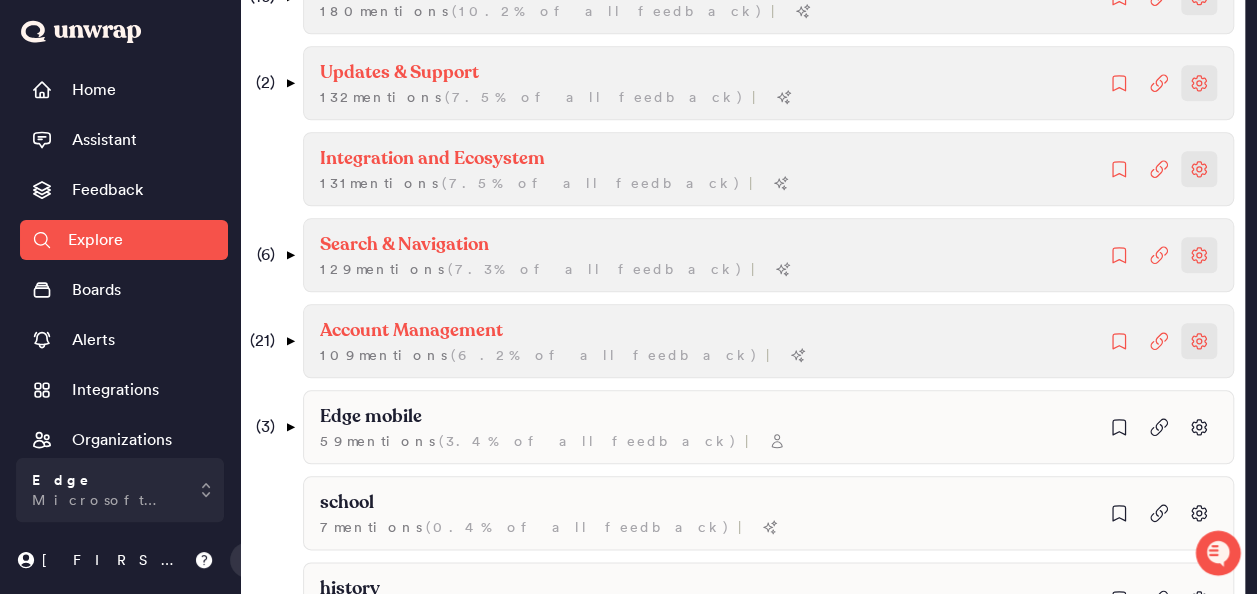 click 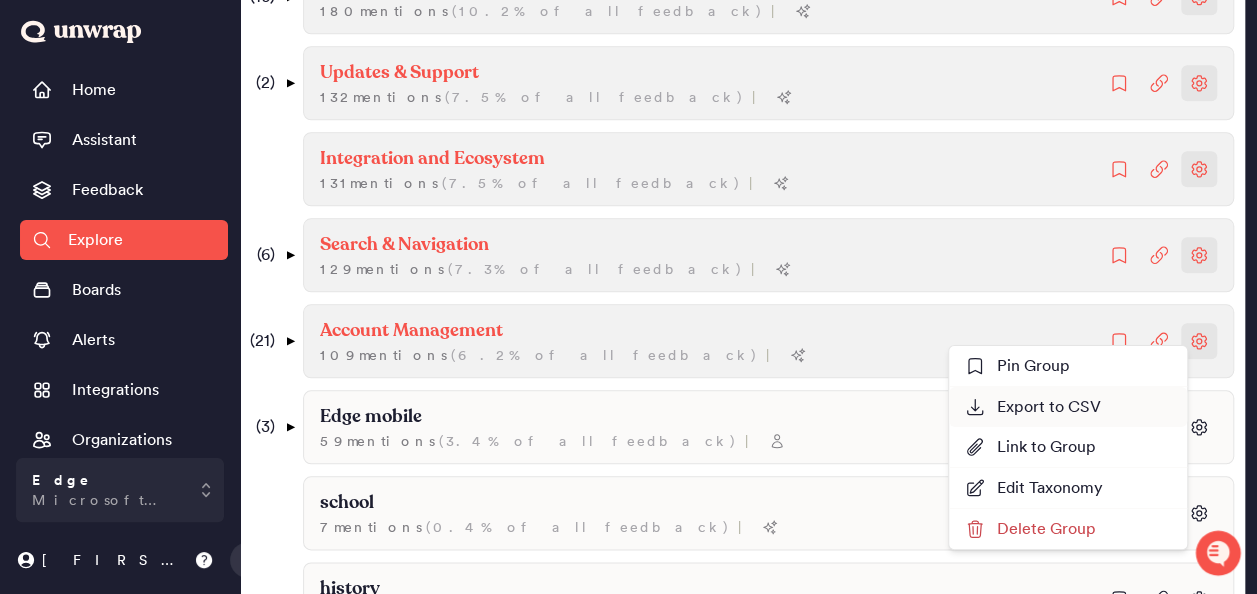 click on "Export to CSV" at bounding box center [1033, 407] 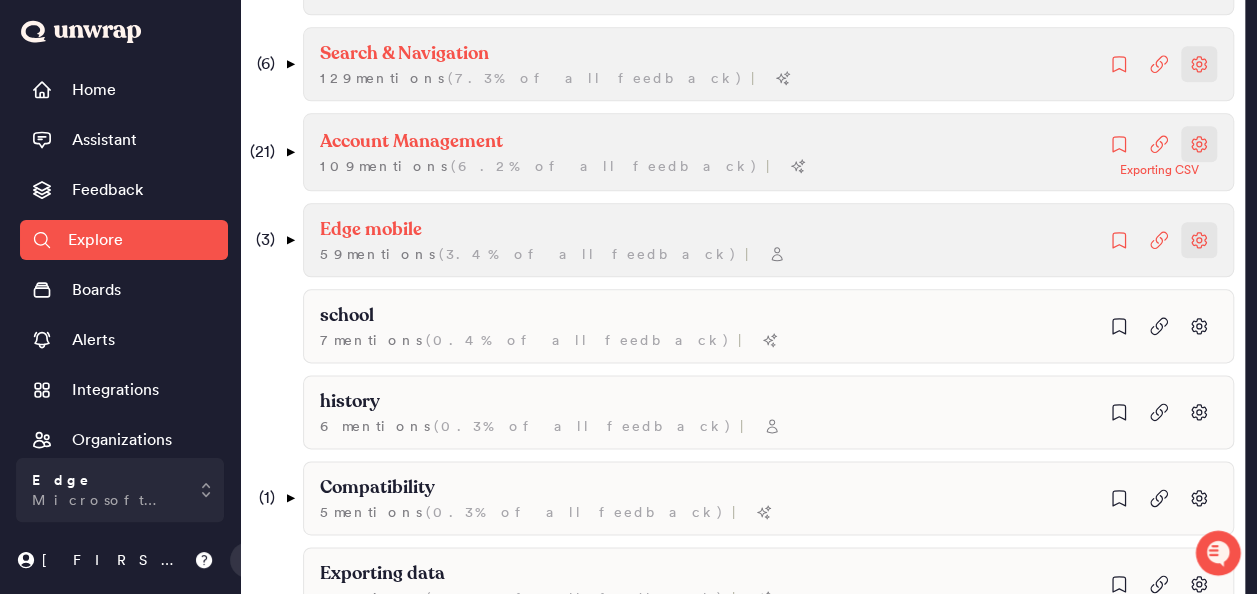 scroll, scrollTop: 1100, scrollLeft: 0, axis: vertical 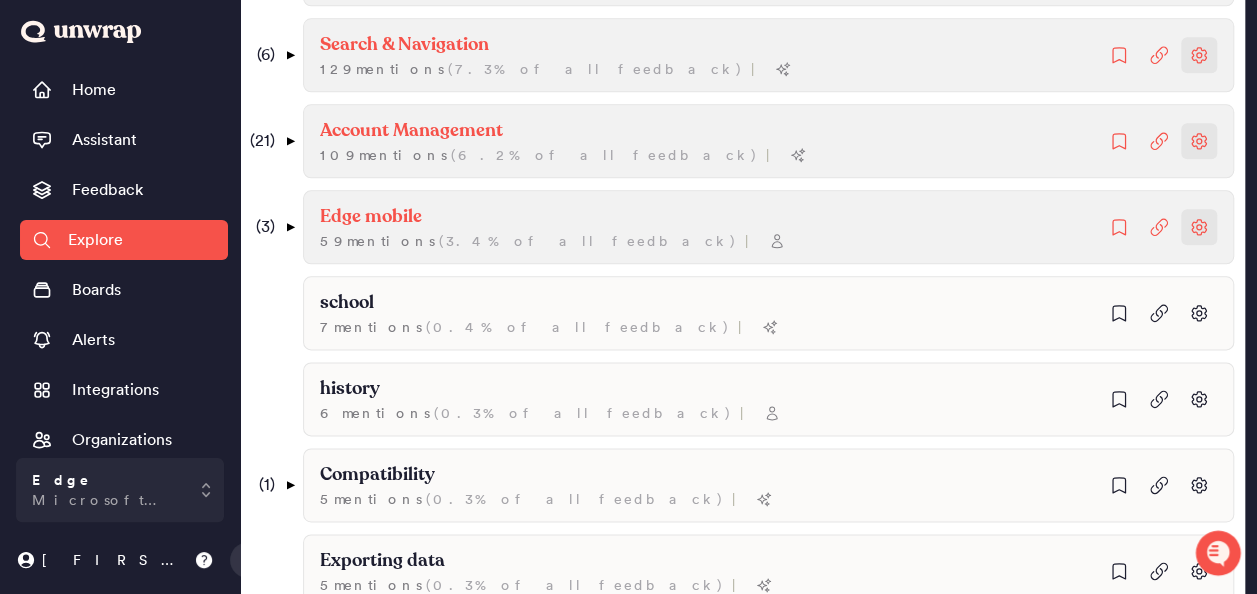 click 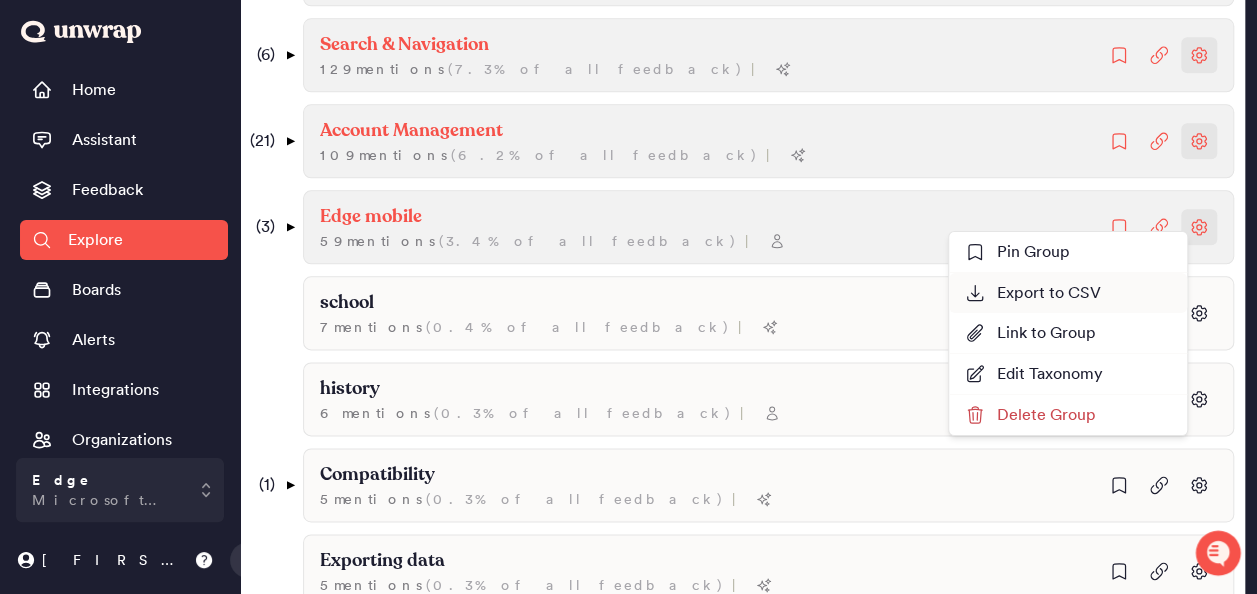 click on "Export to CSV" at bounding box center [1033, 293] 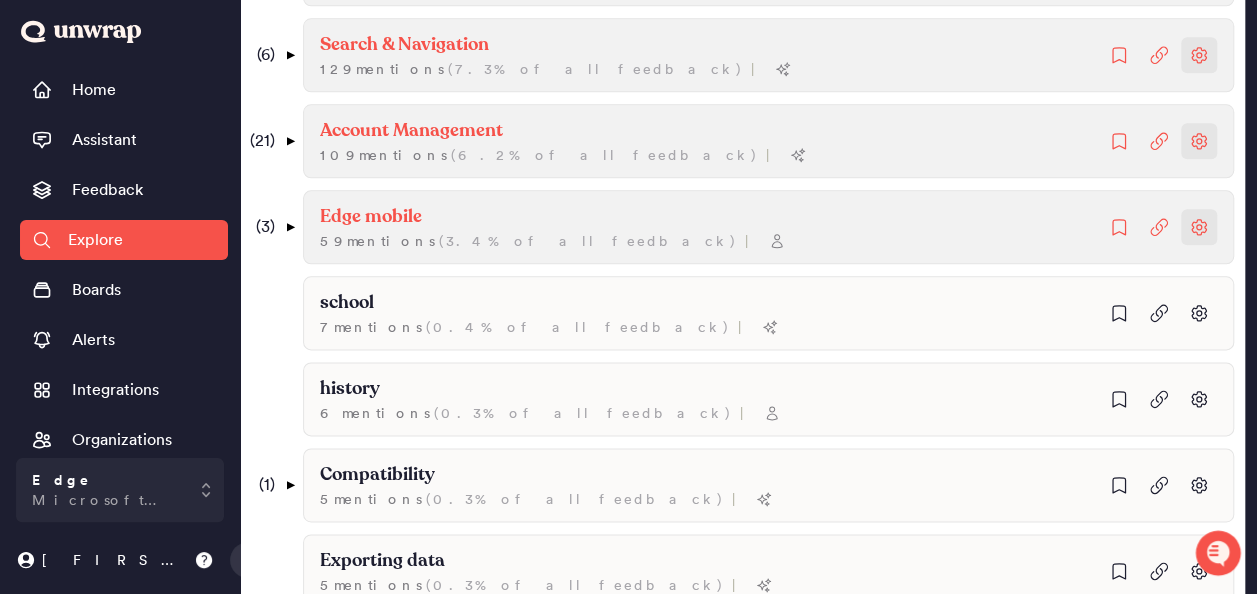 click on "Custom Jul [DATE], [YEAR] to Aug [DATE], [YEAR] Showing 210 groups ( 83 ) ▼ Features & Functionality 1,203 mentions ( 68.4% of all feedback ) | ( 23 ) ▼ Tab Management 167 mentions ( 9.5% of all feedback ) | ( 2 ) ▼ Tab groups feature 77 mentions ( 4.4% of all feedback ) | I cannot disable Tab Groups New 19 mentions ( 1.1% of all feedback ) | I like the tab grouping feature 11 mentions ( 0.6% of all feedback ) | ( 3 ) ▼ Managing many open tabs 35 mentions ( 2.0% of all feedback ) | I have too many tabs open 7 mentions ( 0.4% of all feedback ) | Sleeping Tabs 1 mention ( 0.1% of all feedback ) | Too many tabs causes crashes 1 mention ( 0.1% of all feedback ) | ( 7 ) ▼ I would like to switch between tabs more easily 33 mentions ( 1.9% of all feedback ) | ( 3 ) ▼ I would like better tab management 32 mentions ( 1.8% of all feedback ) | ( 2 ) ▼ I want more options for organizing tabs 20 mentions ( 1.1% of all feedback ) | 16 mentions ( ) |" at bounding box center [742, 54] 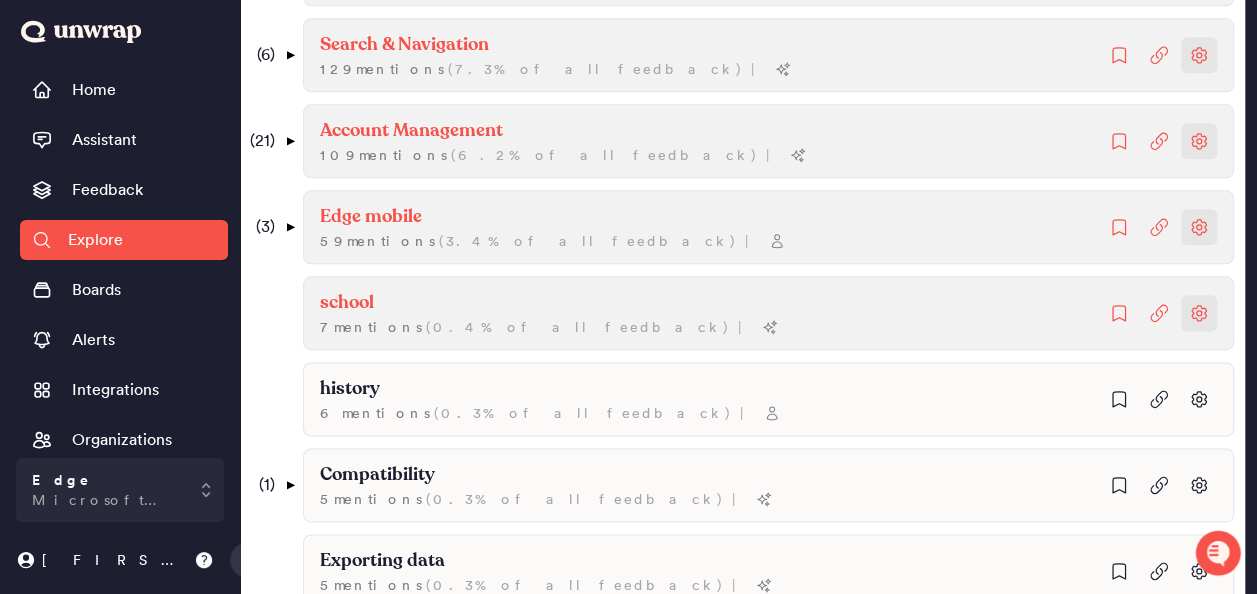 click at bounding box center [1199, -719] 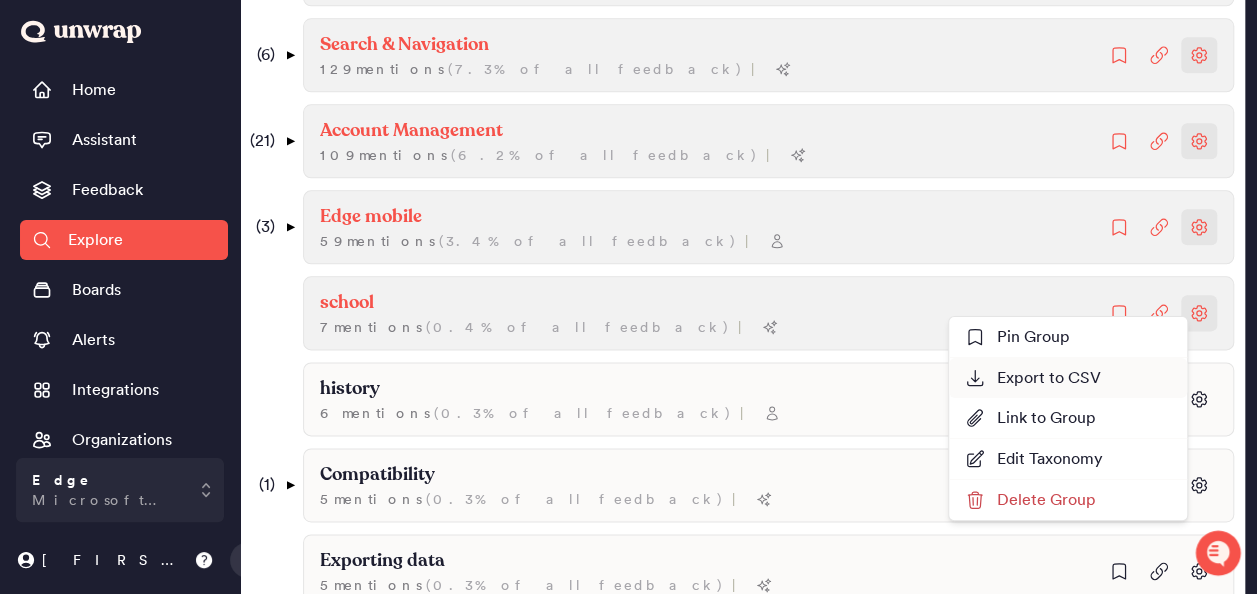 click on "Export to CSV" at bounding box center (1068, 378) 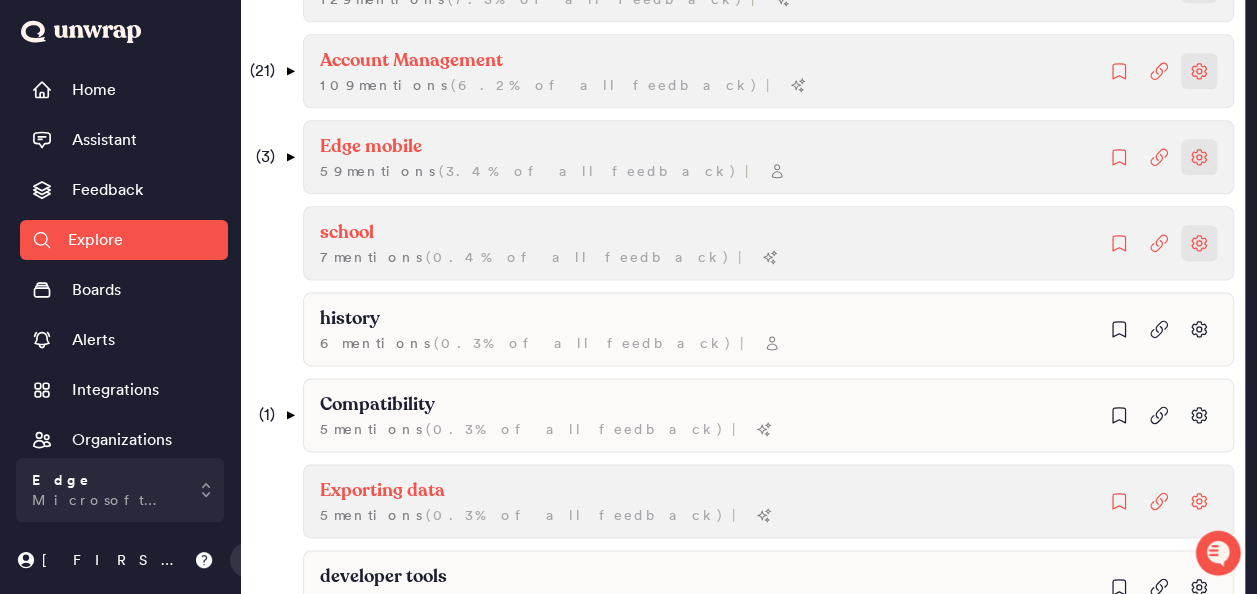 scroll, scrollTop: 1300, scrollLeft: 0, axis: vertical 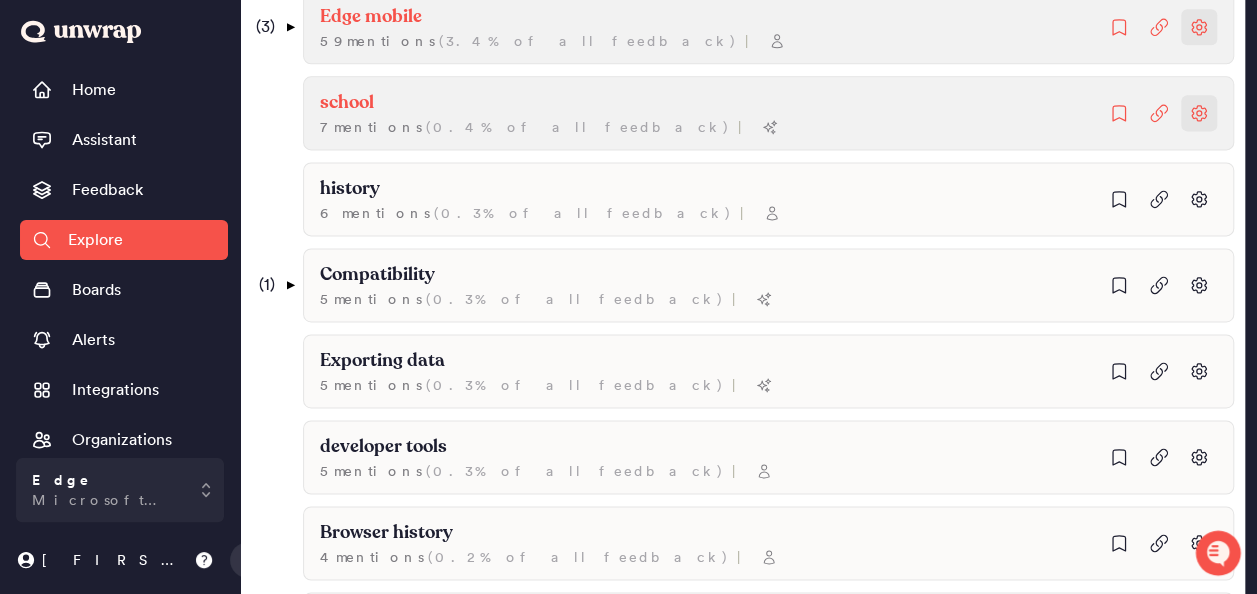 click on "Custom Jul [DATE], [YEAR] to Aug [DATE], [YEAR] Showing 210 groups ( 83 ) ▼ Features & Functionality 1,203 mentions ( 68.4% of all feedback ) | ( 23 ) ▼ Tab Management 167 mentions ( 9.5% of all feedback ) | ( 2 ) ▼ Tab groups feature 77 mentions ( 4.4% of all feedback ) | I cannot disable Tab Groups New 19 mentions ( 1.1% of all feedback ) | I like the tab grouping feature 11 mentions ( 0.6% of all feedback ) | ( 3 ) ▼ Managing many open tabs 35 mentions ( 2.0% of all feedback ) | I have too many tabs open 7 mentions ( 0.4% of all feedback ) | Sleeping Tabs 1 mention ( 0.1% of all feedback ) | Too many tabs causes crashes 1 mention ( 0.1% of all feedback ) | ( 7 ) ▼ I would like to switch between tabs more easily 33 mentions ( 1.9% of all feedback ) | ( 3 ) ▼ I would like better tab management 32 mentions ( 1.8% of all feedback ) | ( 2 ) ▼ I want more options for organizing tabs 20 mentions ( 1.1% of all feedback ) | 16 mentions ( ) |" at bounding box center (742, -146) 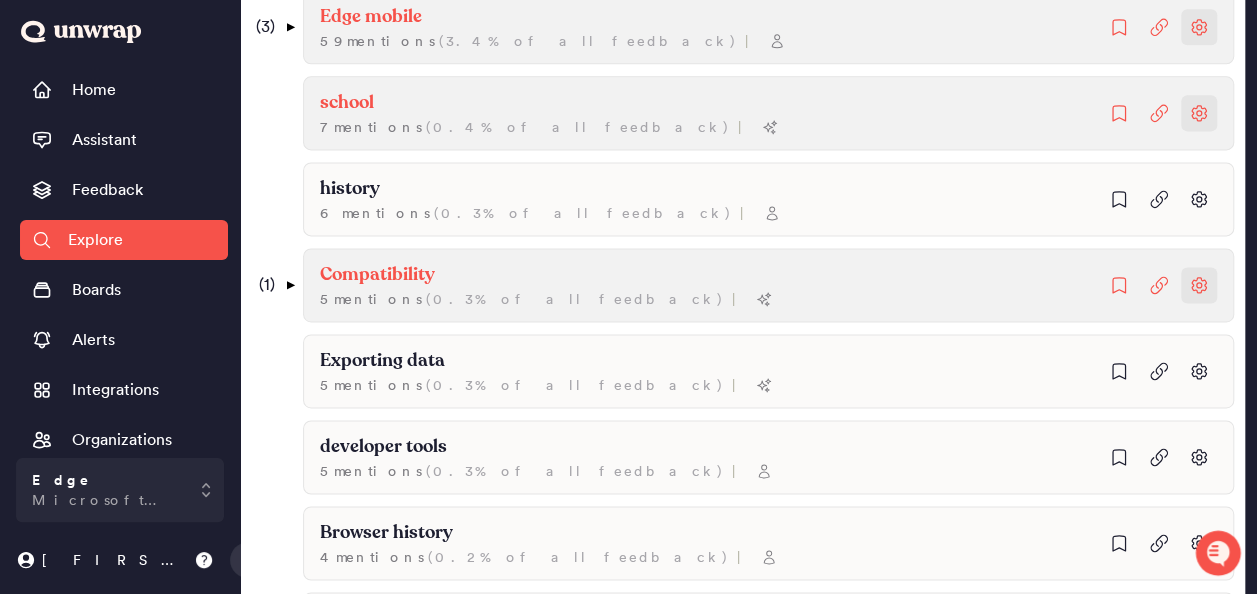 click 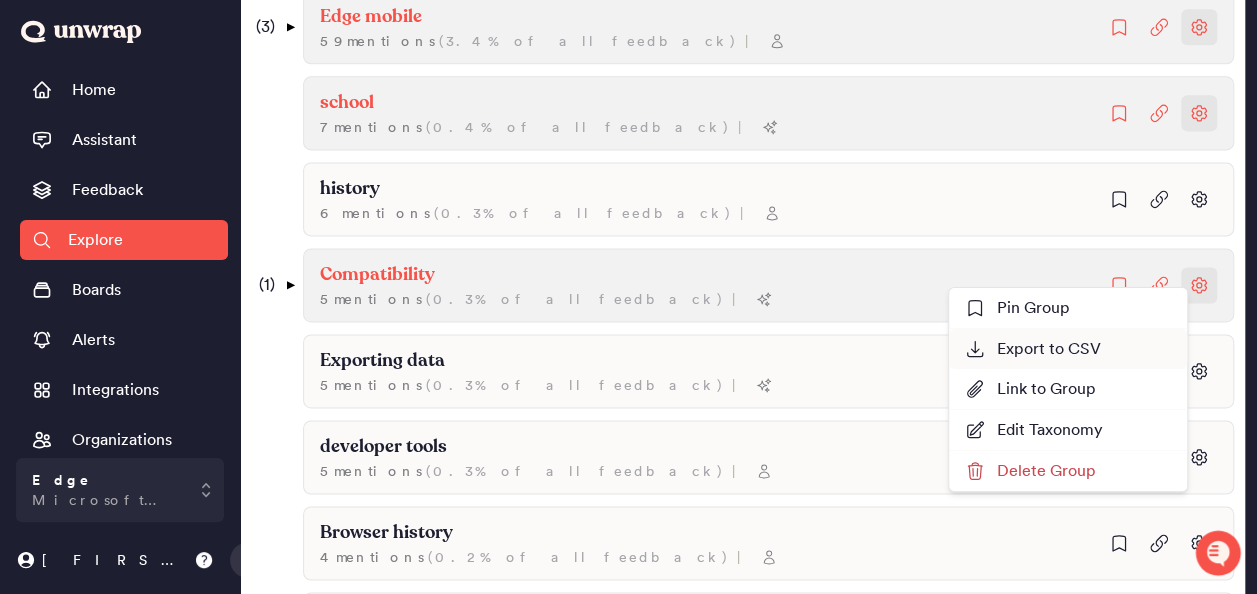 click on "Export to CSV" at bounding box center [1068, 349] 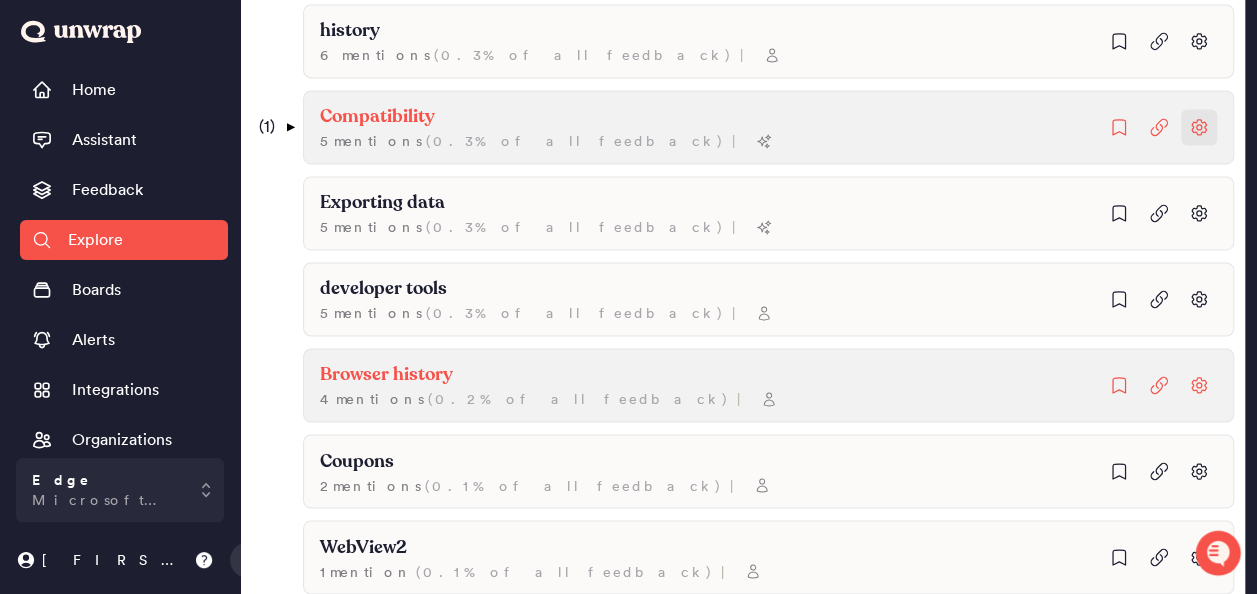 scroll, scrollTop: 1500, scrollLeft: 0, axis: vertical 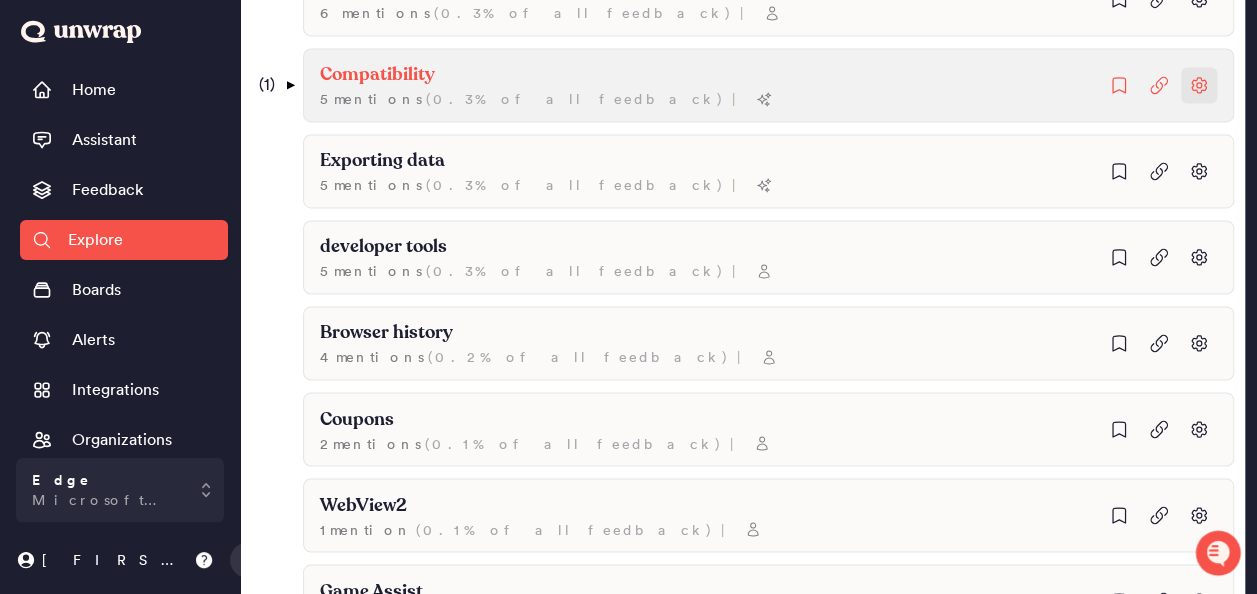 click on "Custom Jul [DATE], [YEAR] to Aug [DATE], [YEAR] Showing 210 groups ( 83 ) ▼ Features & Functionality 1,203 mentions ( 68.4% of all feedback ) | ( 23 ) ▼ Tab Management 167 mentions ( 9.5% of all feedback ) | ( 2 ) ▼ Tab groups feature 77 mentions ( 4.4% of all feedback ) | I cannot disable Tab Groups New 19 mentions ( 1.1% of all feedback ) | I like the tab grouping feature 11 mentions ( 0.6% of all feedback ) | ( 3 ) ▼ Managing many open tabs 35 mentions ( 2.0% of all feedback ) | I have too many tabs open 7 mentions ( 0.4% of all feedback ) | Sleeping Tabs 1 mention ( 0.1% of all feedback ) | Too many tabs causes crashes 1 mention ( 0.1% of all feedback ) | ( 7 ) ▼ I would like to switch between tabs more easily 33 mentions ( 1.9% of all feedback ) | ( 3 ) ▼ I would like better tab management 32 mentions ( 1.8% of all feedback ) | ( 2 ) ▼ I want more options for organizing tabs 20 mentions ( 1.1% of all feedback ) | 16 mentions ( ) |" at bounding box center [742, -346] 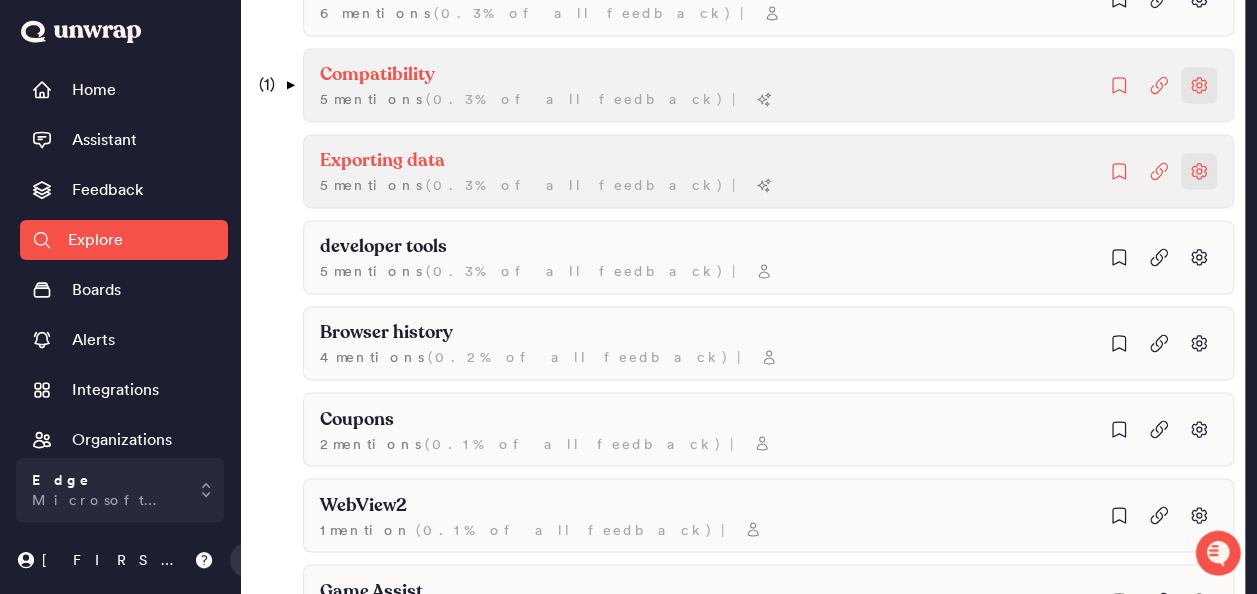 click 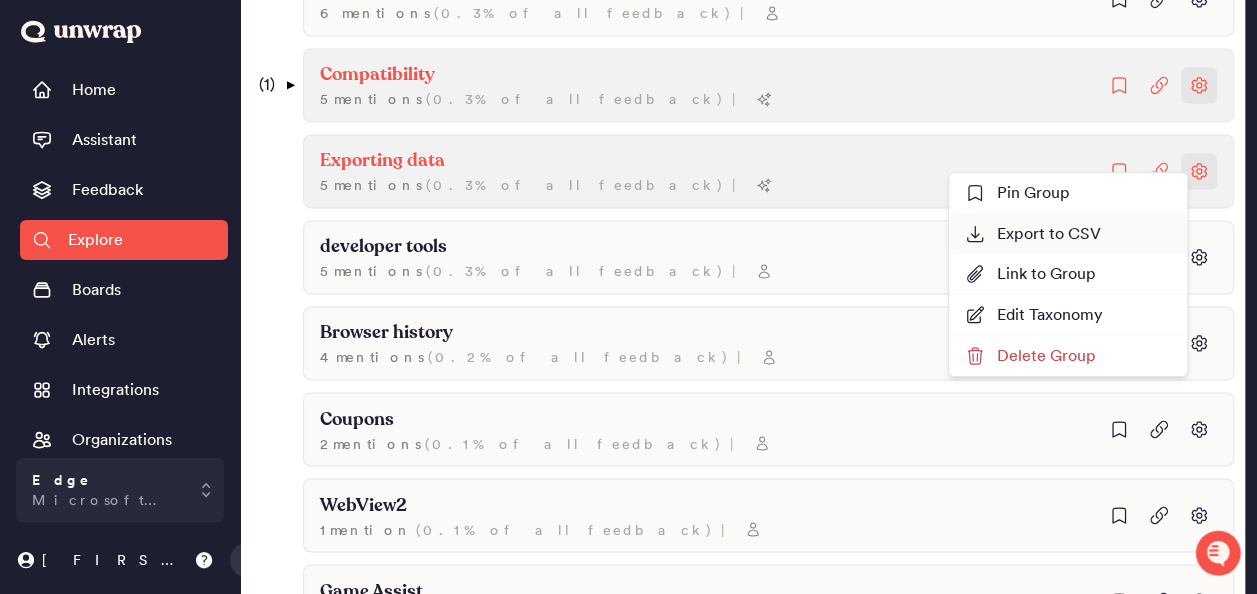 click on "Export to CSV" at bounding box center [1033, 234] 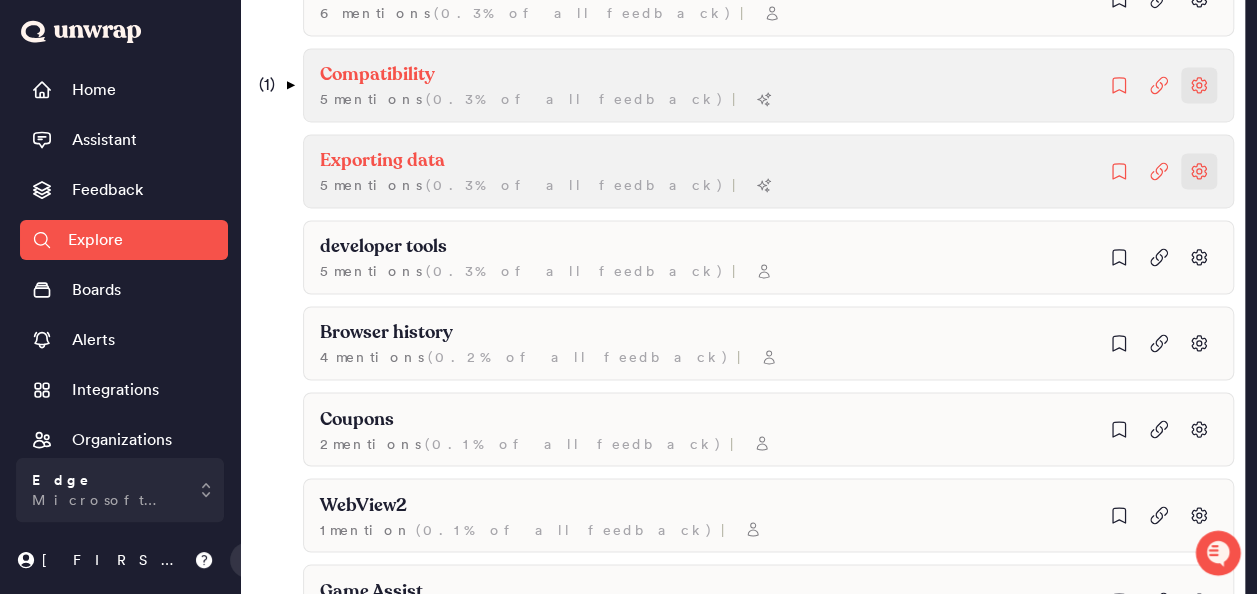 click on "Custom Jul [DATE], [YEAR] to Aug [DATE], [YEAR] Showing 210 groups ( 83 ) ▼ Features & Functionality 1,203 mentions ( 68.4% of all feedback ) | ( 23 ) ▼ Tab Management 167 mentions ( 9.5% of all feedback ) | ( 2 ) ▼ Tab groups feature 77 mentions ( 4.4% of all feedback ) | I cannot disable Tab Groups New 19 mentions ( 1.1% of all feedback ) | I like the tab grouping feature 11 mentions ( 0.6% of all feedback ) | ( 3 ) ▼ Managing many open tabs 35 mentions ( 2.0% of all feedback ) | I have too many tabs open 7 mentions ( 0.4% of all feedback ) | Sleeping Tabs 1 mention ( 0.1% of all feedback ) | Too many tabs causes crashes 1 mention ( 0.1% of all feedback ) | ( 7 ) ▼ I would like to switch between tabs more easily 33 mentions ( 1.9% of all feedback ) | ( 3 ) ▼ I would like better tab management 32 mentions ( 1.8% of all feedback ) | ( 2 ) ▼ I want more options for organizing tabs 20 mentions ( 1.1% of all feedback ) | 16 mentions ( ) |" at bounding box center (742, -346) 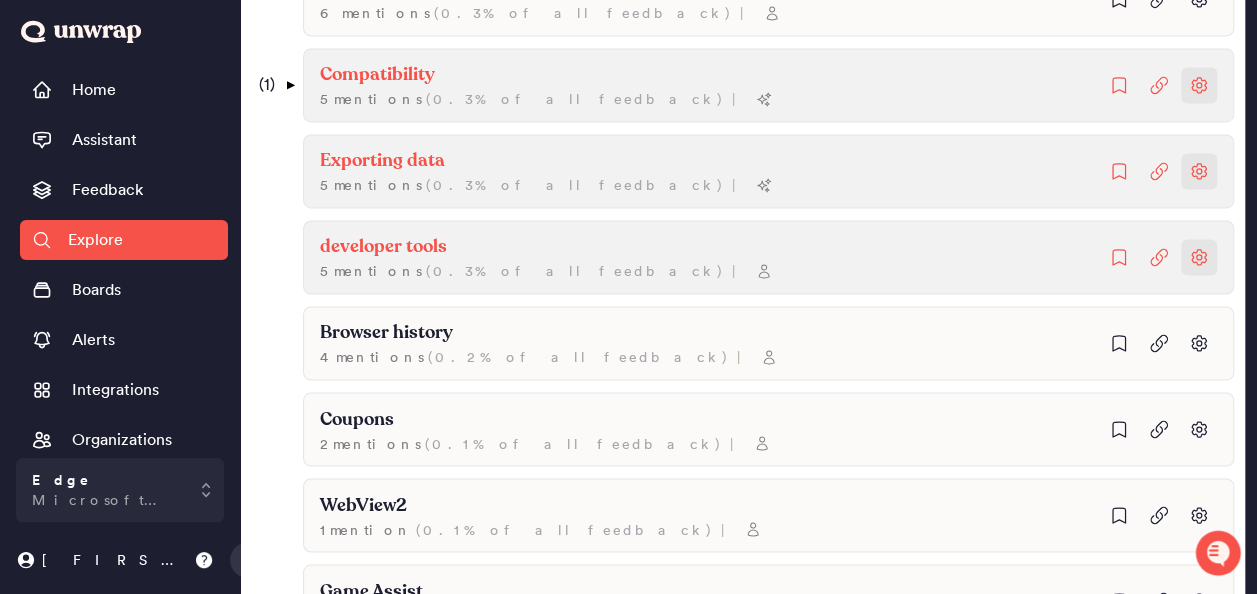 click 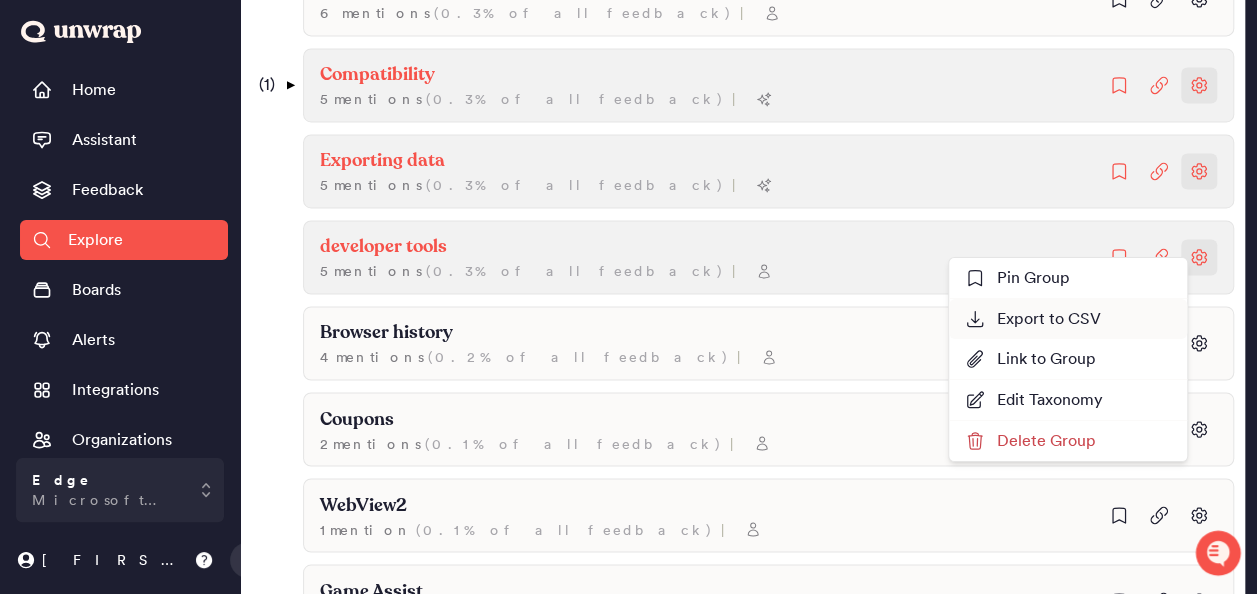 click on "Export to CSV" at bounding box center (1033, 319) 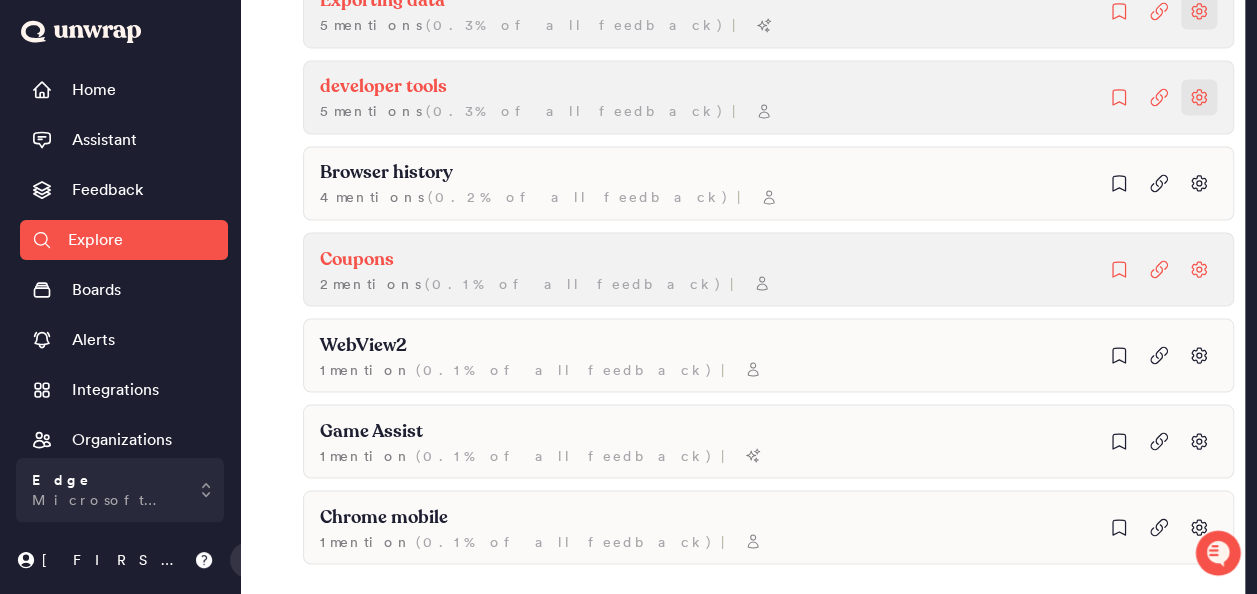 scroll, scrollTop: 1688, scrollLeft: 0, axis: vertical 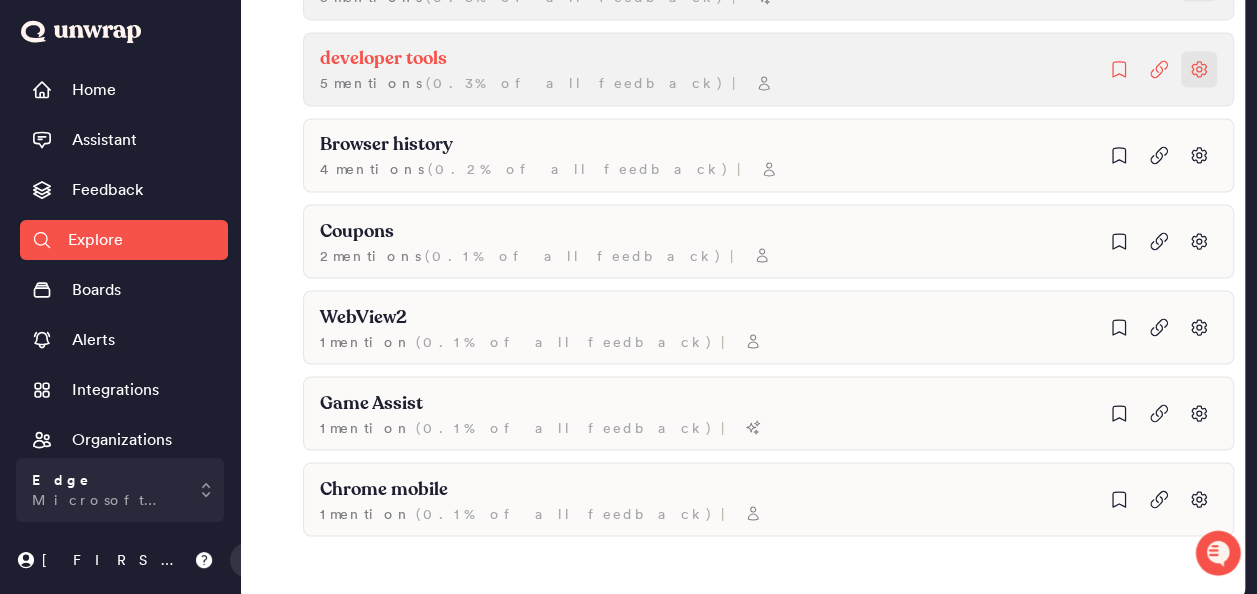 click on "( 83 ) ▼ Features & Functionality 1,203 mentions ( 68.4% of all feedback ) | ( 23 ) ▼ Tab Management 167 mentions ( 9.5% of all feedback ) | ( 2 ) ▼ Tab groups feature 77 mentions ( 4.4% of all feedback ) | I cannot disable Tab Groups New 19 mentions ( 1.1% of all feedback ) | I like the tab grouping feature 11 mentions ( 0.6% of all feedback ) | ( 3 ) ▼ Managing many open tabs 35 mentions ( 2.0% of all feedback ) | I have too many tabs open 7 mentions ( 0.4% of all feedback ) | Sleeping Tabs 1 mention ( 0.1% of all feedback ) | Too many tabs causes crashes 1 mention ( 0.1% of all feedback ) | ( 7 ) ▼ I would like to switch between tabs more easily 33 mentions ( 1.9% of all feedback ) | ( 3 ) ▼ I would like better tab management 32 mentions ( 1.8% of all feedback ) | ( 2 ) ▼ I want more options for organizing tabs 20 mentions ( 1.1% of all feedback ) | I want customization options for tab views 16 mentions ( 0.9% of all feedback ) | 1 mention" at bounding box center [742, -402] 